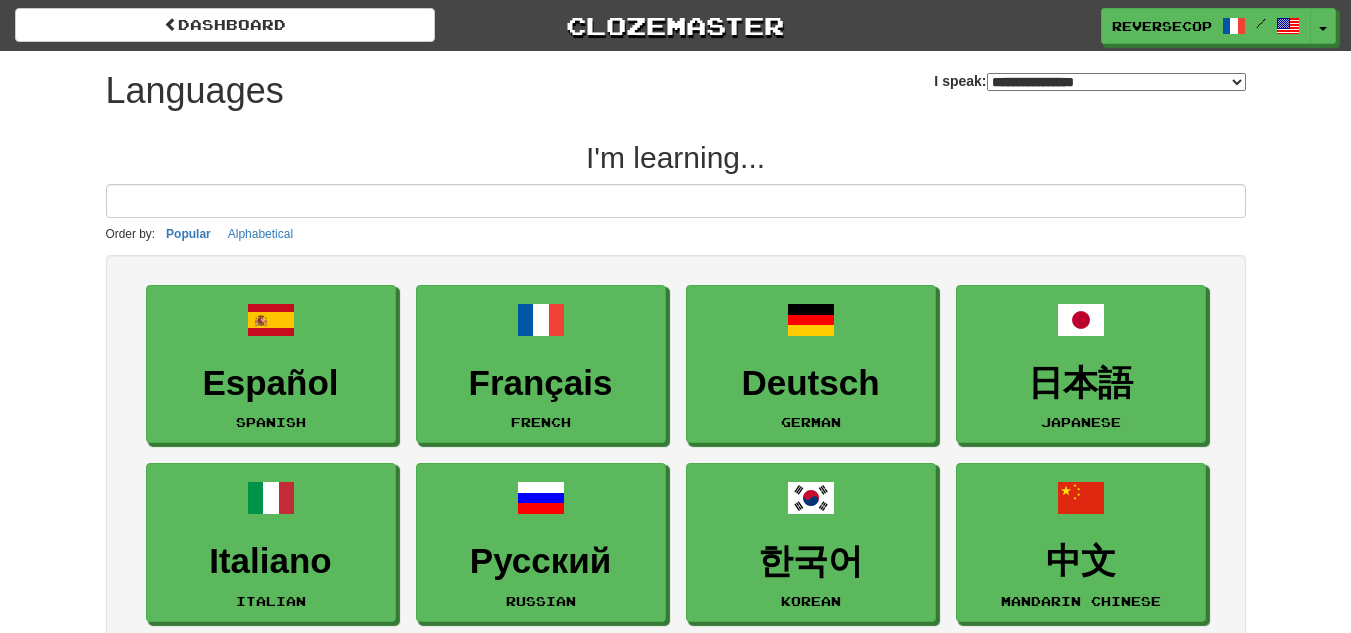 select on "*******" 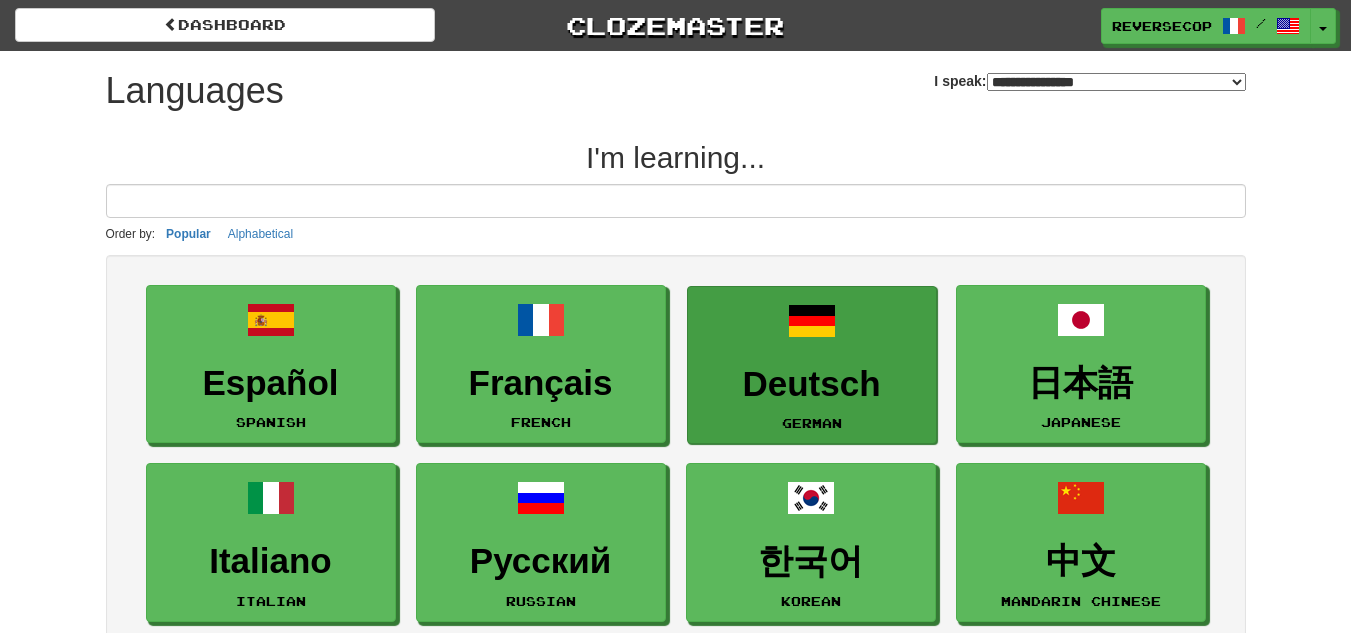 scroll, scrollTop: 0, scrollLeft: 0, axis: both 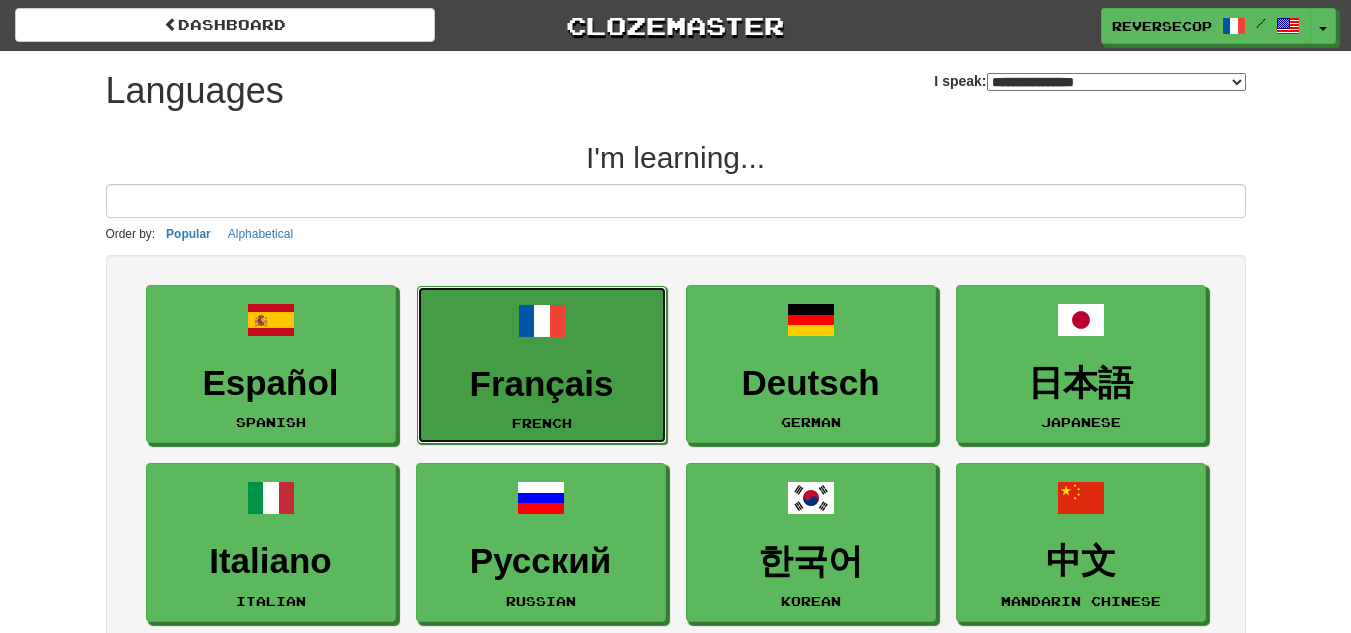 click at bounding box center (542, 321) 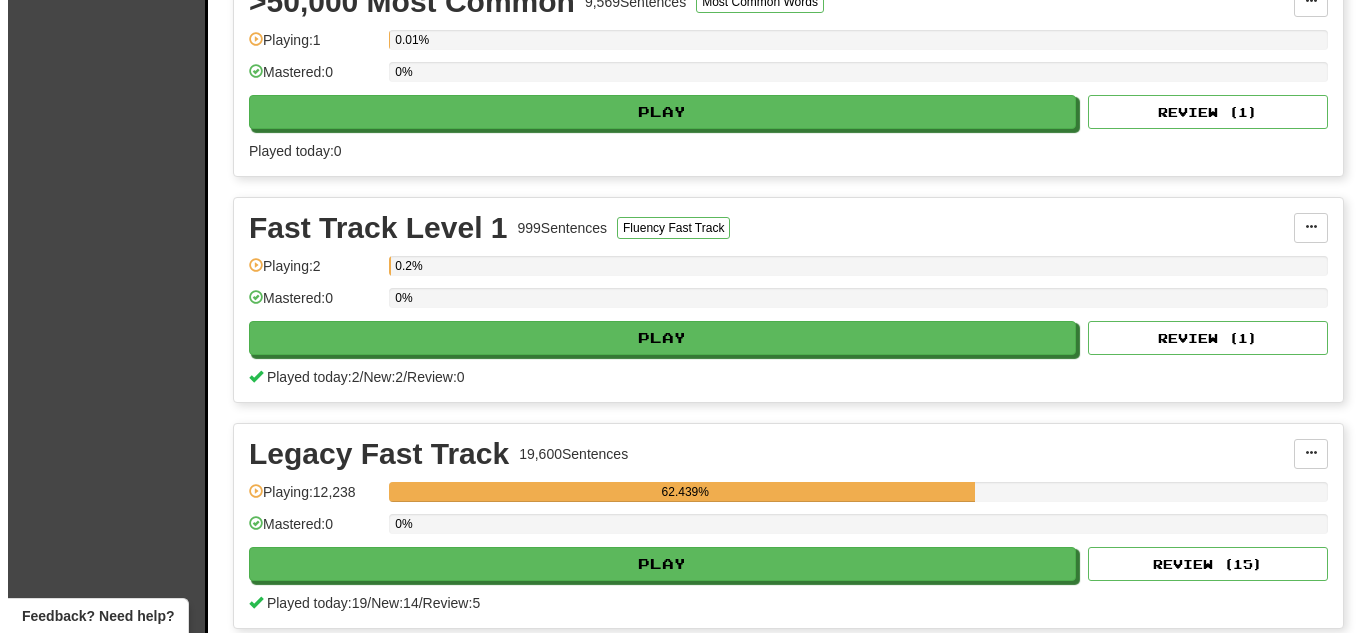 scroll, scrollTop: 500, scrollLeft: 0, axis: vertical 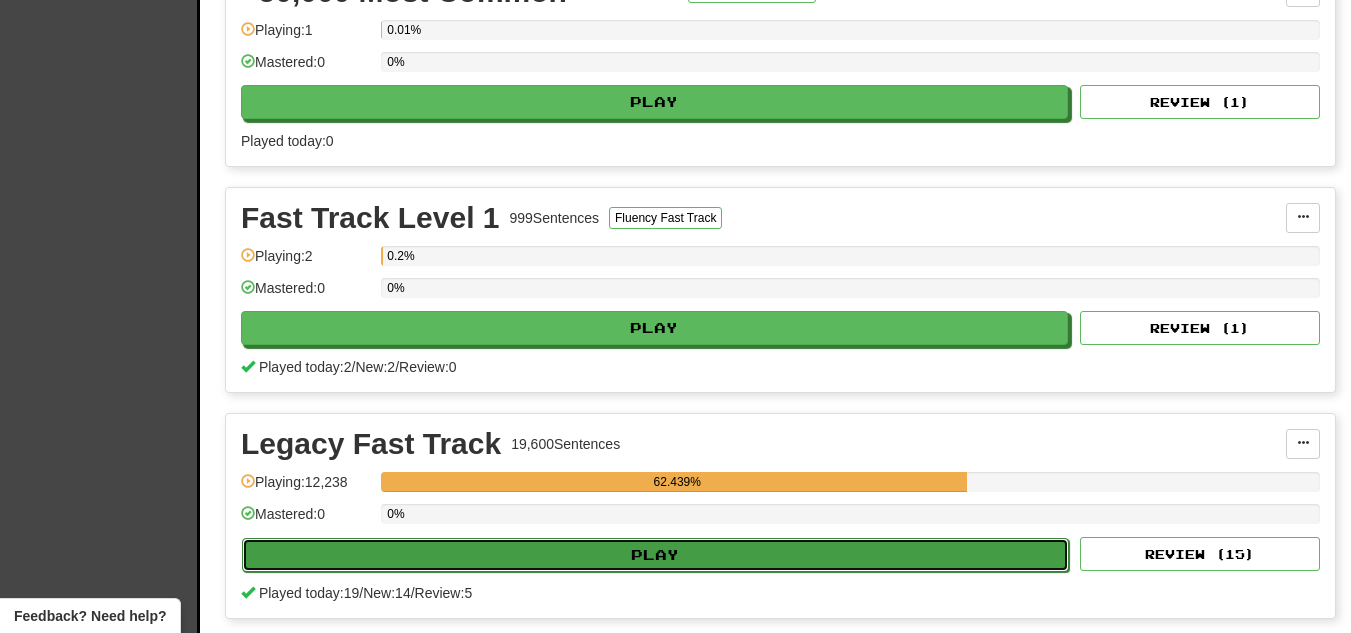 click on "Play" at bounding box center [655, 555] 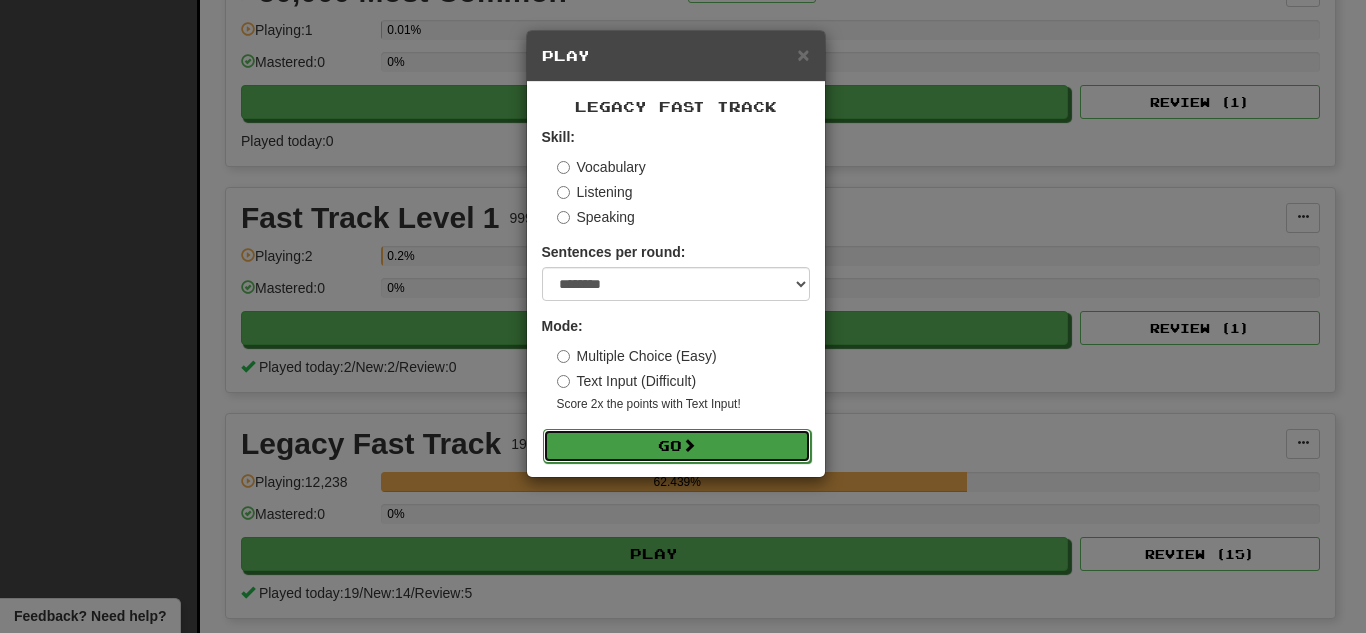 click on "Go" at bounding box center [677, 446] 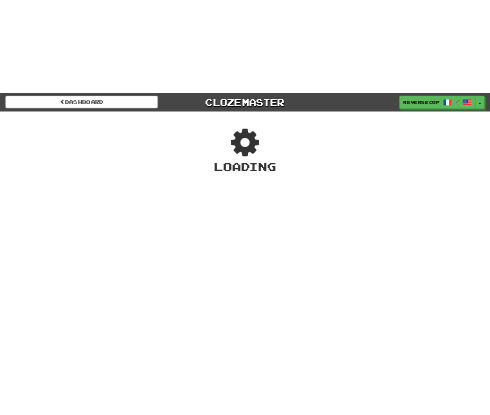 scroll, scrollTop: 0, scrollLeft: 0, axis: both 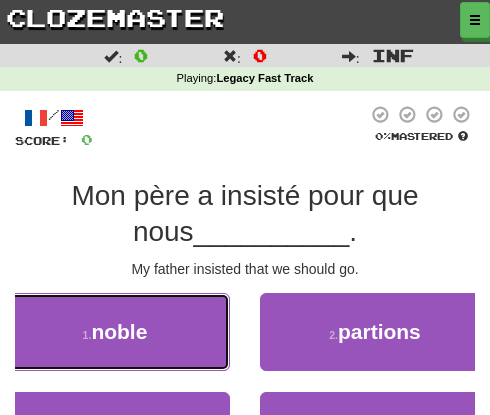 click on "noble" at bounding box center [119, 331] 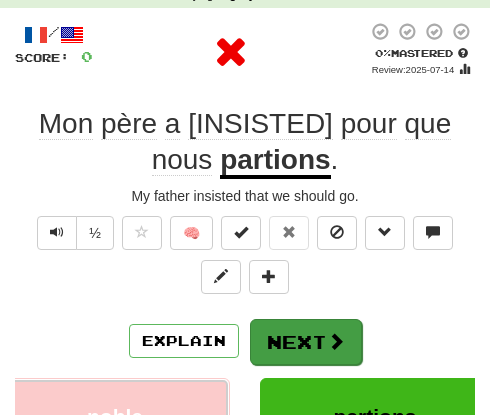 scroll, scrollTop: 100, scrollLeft: 0, axis: vertical 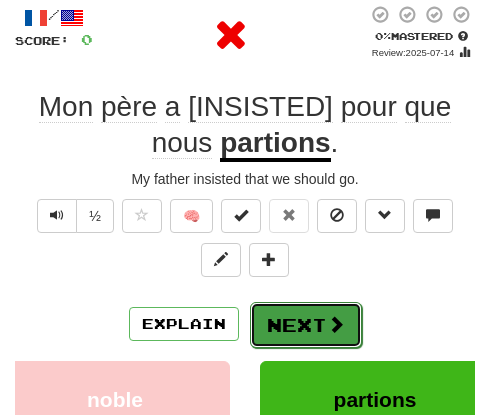 click on "Next" at bounding box center [306, 325] 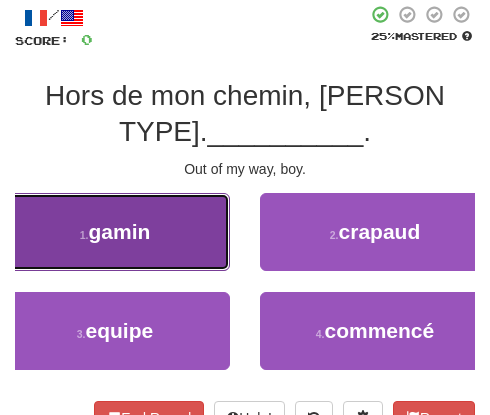 click on "1 .  gamin" at bounding box center [115, 232] 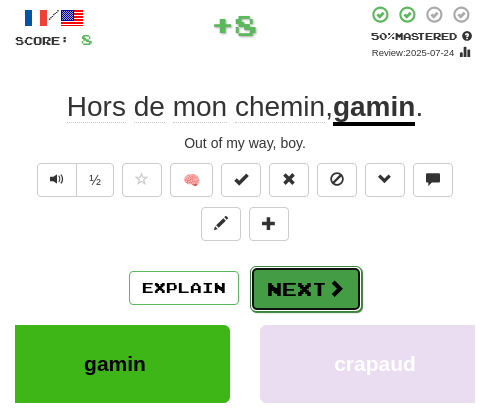 click on "Next" at bounding box center (306, 289) 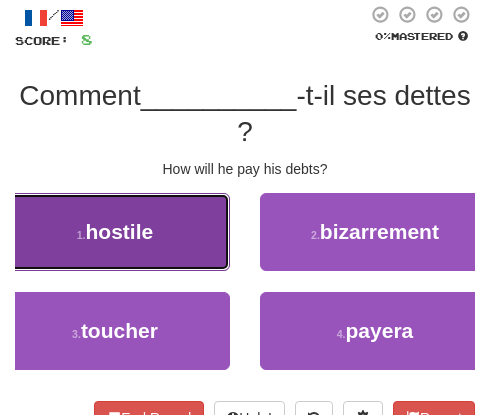 click on "hostile" at bounding box center [120, 231] 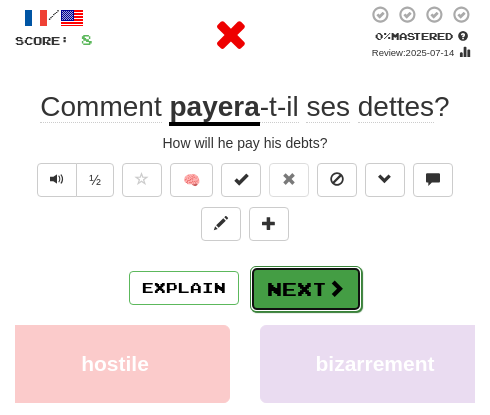 click on "Next" at bounding box center (306, 289) 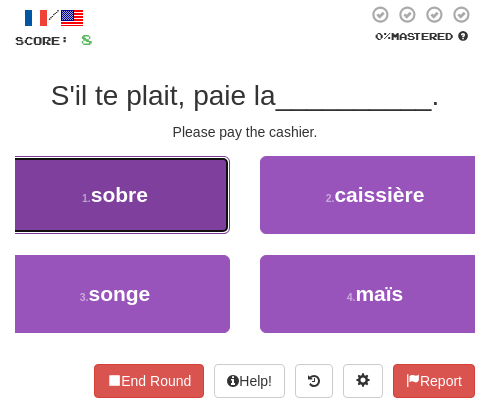 click on "1 .  sobre" at bounding box center (115, 195) 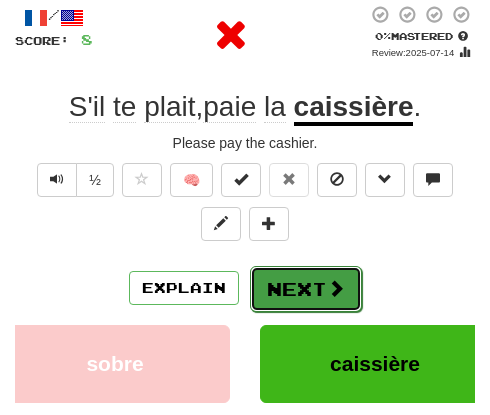 click on "Next" at bounding box center (306, 289) 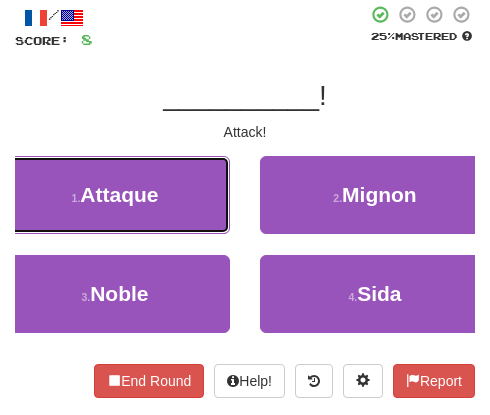 click on "1 .  Attaque" at bounding box center (115, 195) 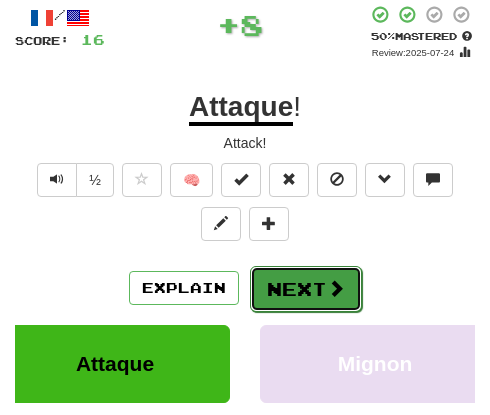 click on "Next" at bounding box center (306, 289) 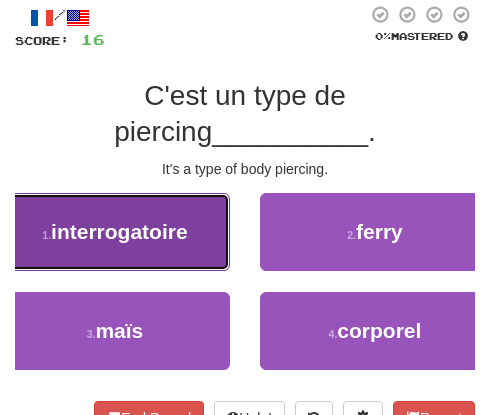 click on "1 .  interrogatoire" at bounding box center (115, 232) 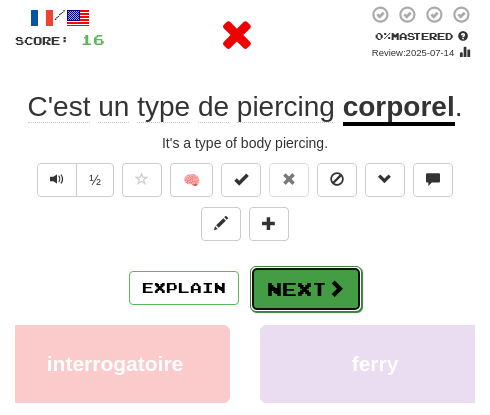 click on "Next" at bounding box center [306, 289] 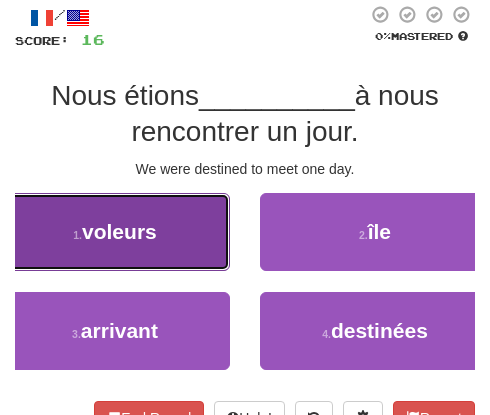click on "1 .  voleurs" at bounding box center (115, 232) 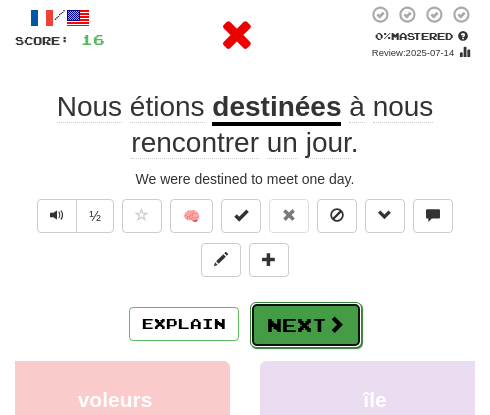 click on "Next" at bounding box center [306, 325] 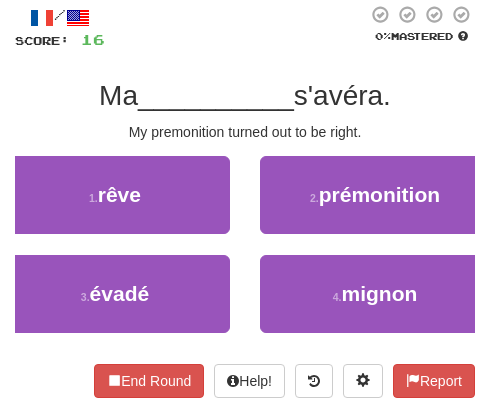 click on "1 .  rêve" at bounding box center [115, 205] 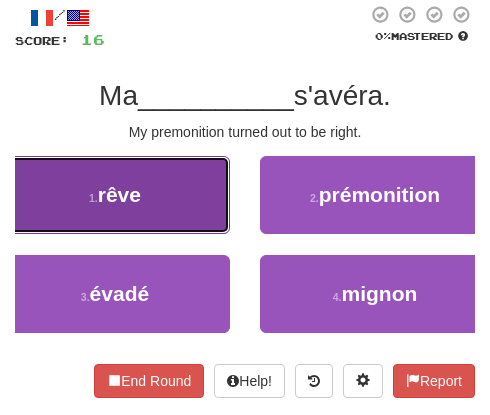 click on "1 .  rêve" at bounding box center (115, 195) 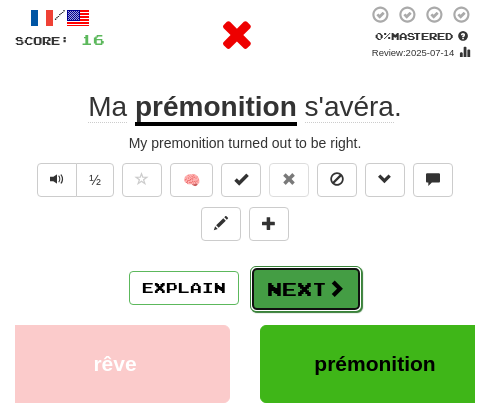 click on "Next" at bounding box center [306, 289] 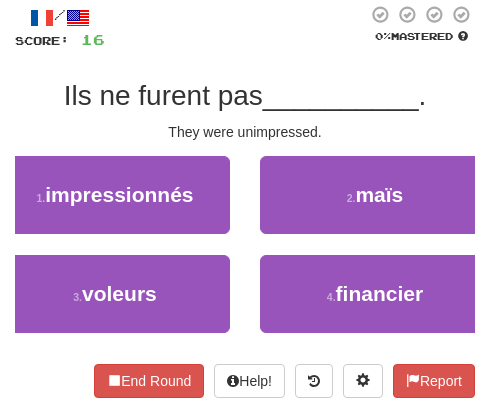 click on "1 .  impressionnés" at bounding box center (115, 205) 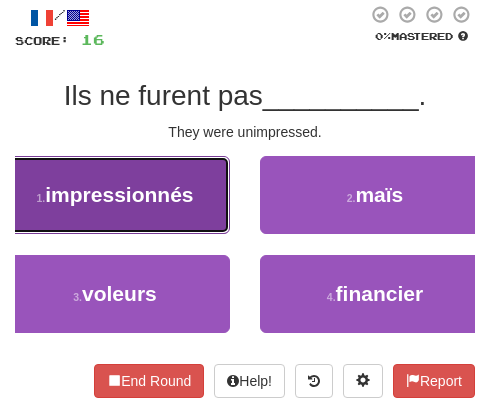 click on "impressionnés" at bounding box center [119, 194] 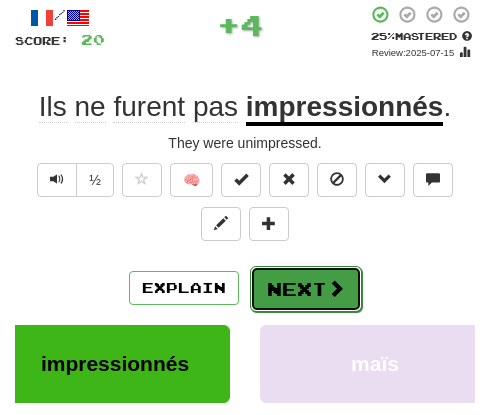 click on "Next" at bounding box center [306, 289] 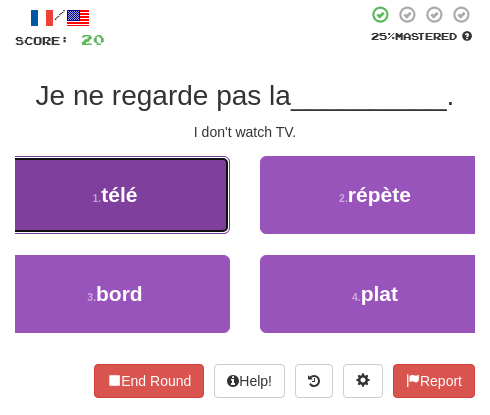 click on "1 .  télé" at bounding box center (115, 195) 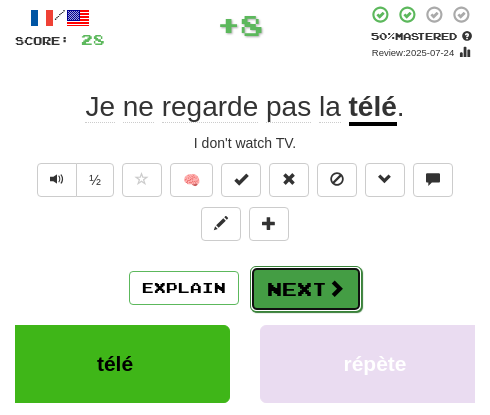 click on "Next" at bounding box center [306, 289] 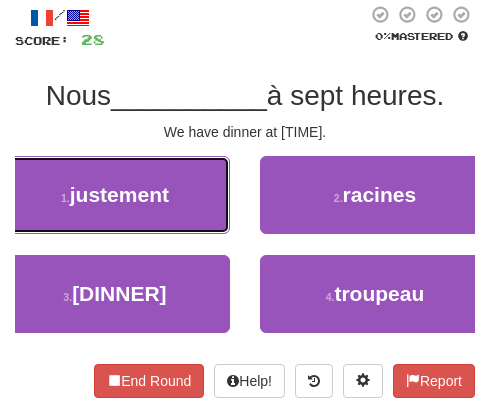 click on "1 .  justement" at bounding box center (115, 195) 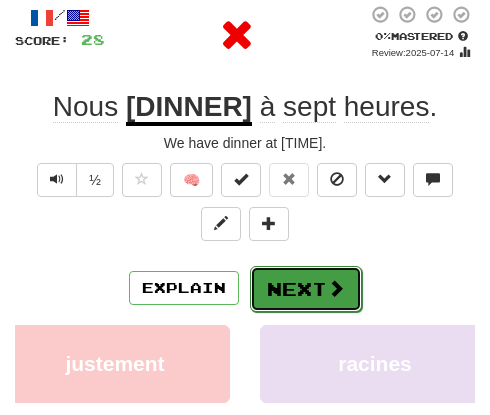 click on "Next" at bounding box center [306, 289] 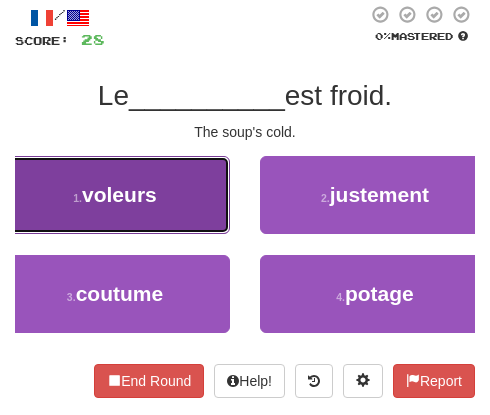 click on "1 .  voleurs" at bounding box center (115, 195) 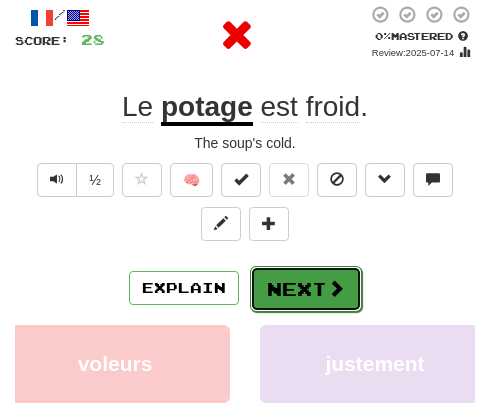 click on "Next" at bounding box center [306, 289] 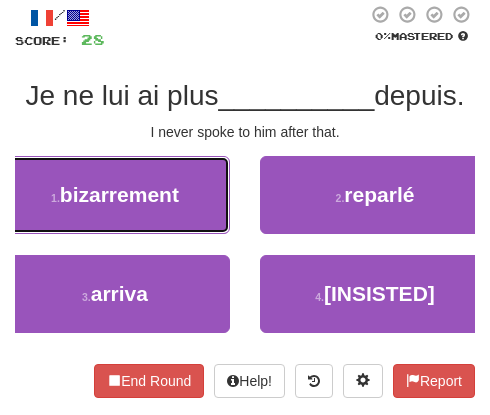 click on "1 .  bizarrement" at bounding box center [115, 195] 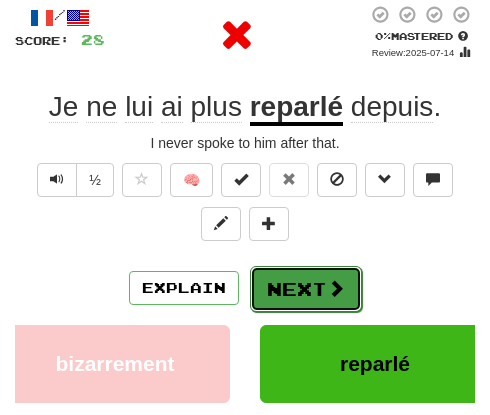 click on "Next" at bounding box center [306, 289] 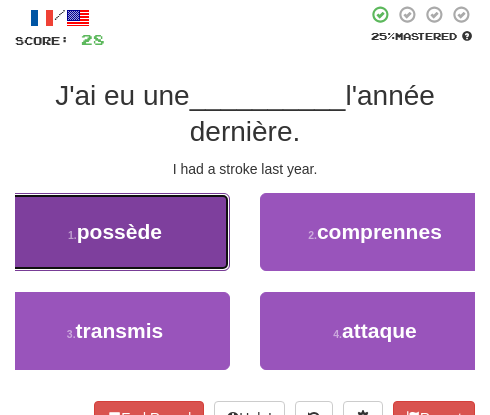 click on "1 .  possède" at bounding box center [115, 232] 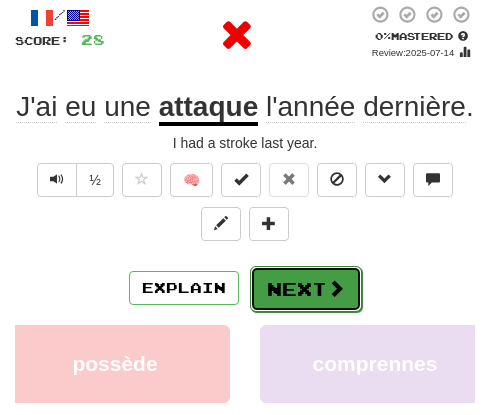 click on "Next" at bounding box center [306, 289] 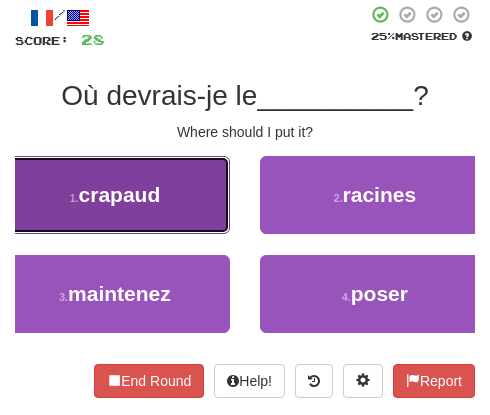 click on "1 .  crapaud" at bounding box center (115, 195) 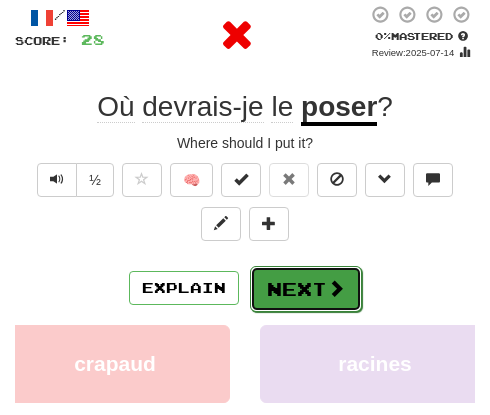 click on "Next" at bounding box center (306, 289) 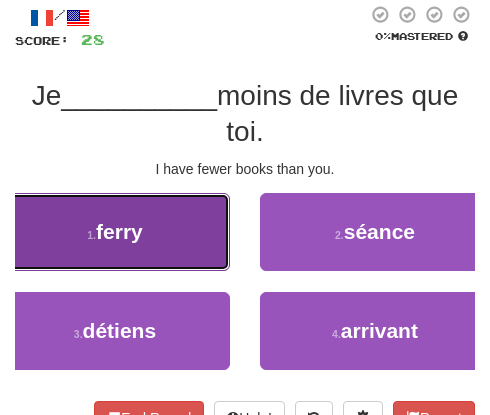 click on "1 .  ferry" at bounding box center (115, 232) 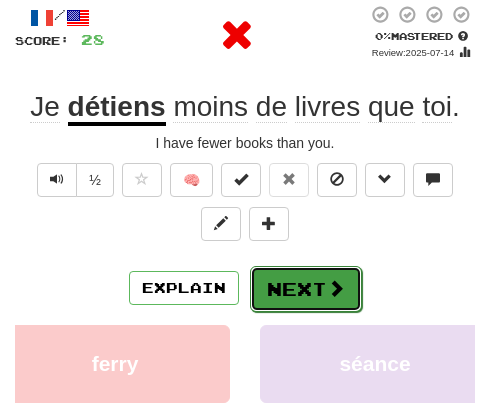 click on "Next" at bounding box center (306, 289) 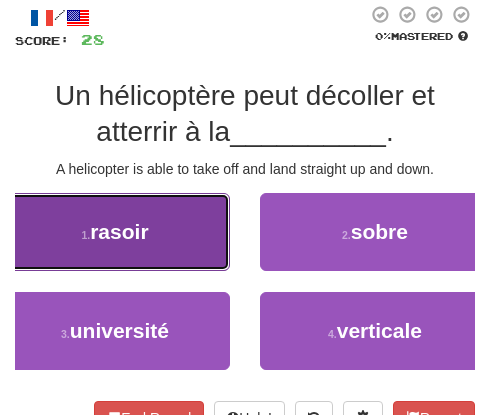 click on "1 .  rasoir" at bounding box center (115, 232) 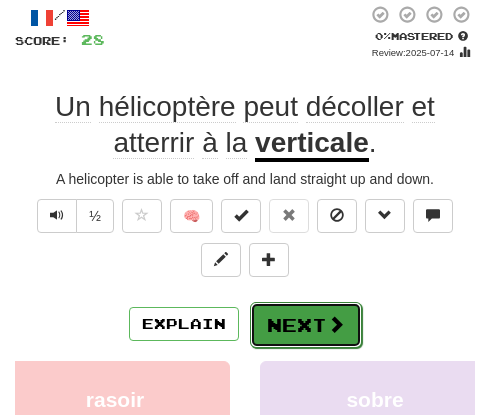 click on "Next" at bounding box center (306, 325) 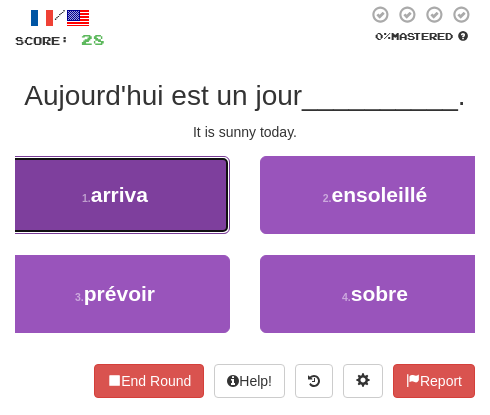 click on "1 .  arriva" at bounding box center (115, 195) 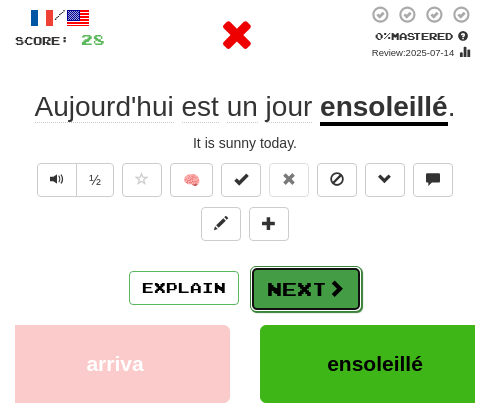 click on "Next" at bounding box center (306, 289) 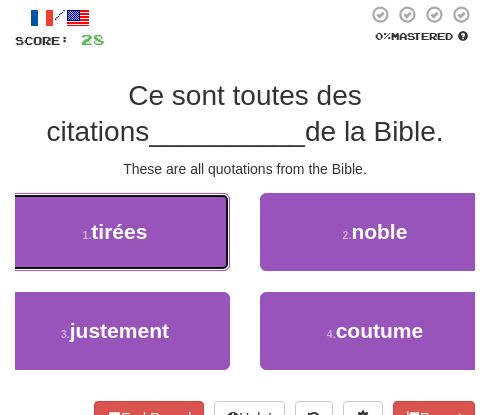 click on "1 .  tirées" at bounding box center [115, 232] 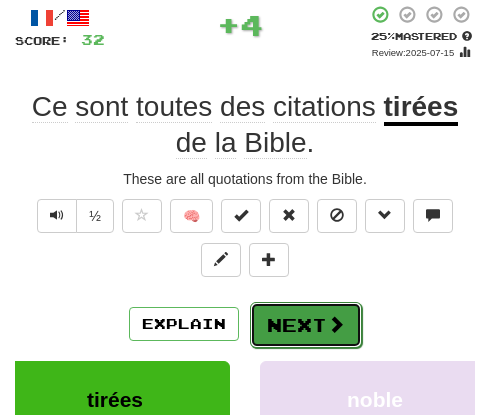 click on "Next" at bounding box center [306, 325] 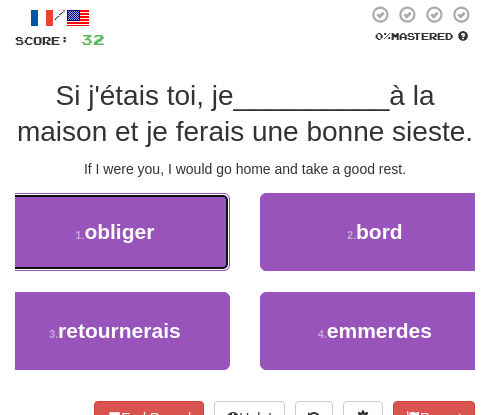 click on "1 .  obliger" at bounding box center (115, 232) 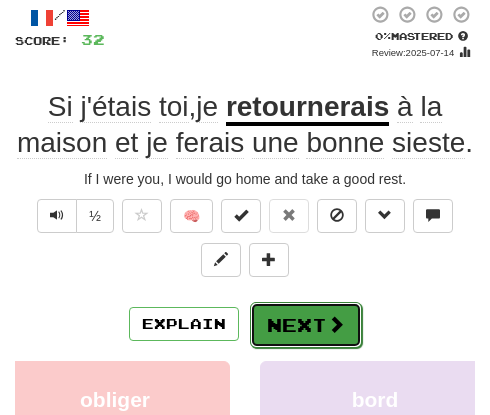 click on "Next" at bounding box center [306, 325] 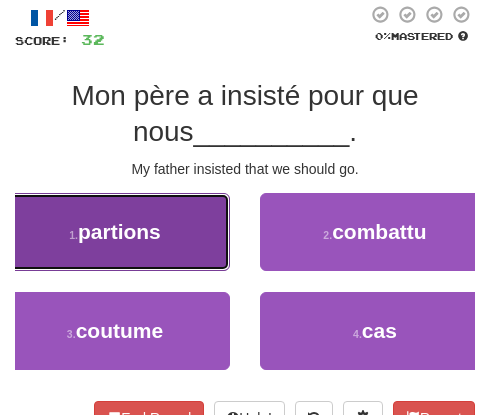 click on "1 .  partions" at bounding box center [115, 232] 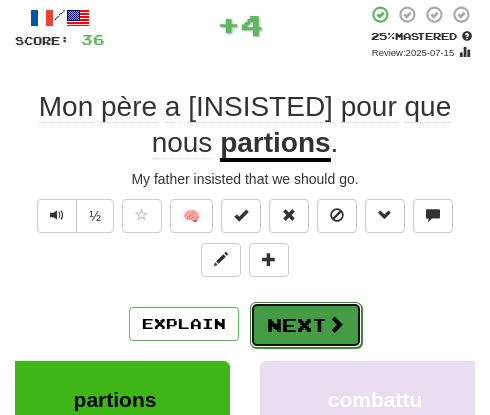 click on "Next" at bounding box center (306, 325) 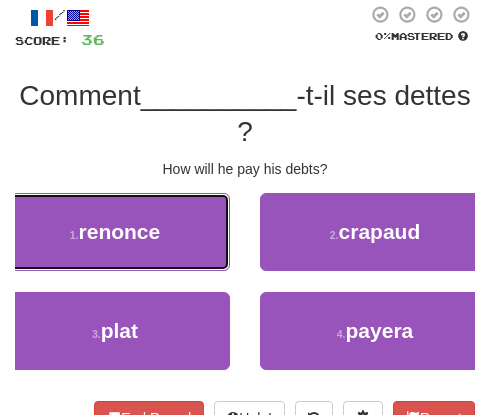 click on "1 .  renonce" at bounding box center [115, 232] 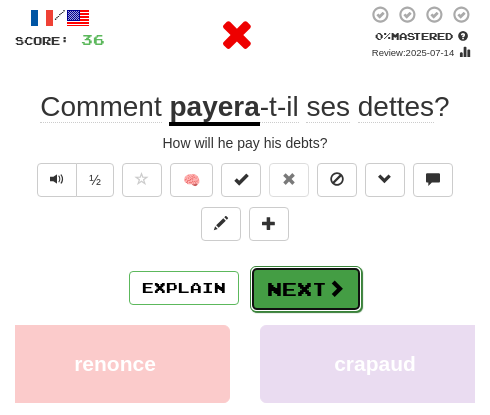 click on "Next" at bounding box center [306, 289] 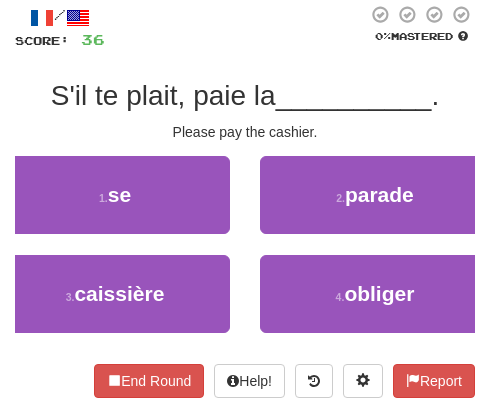 click on "1 .  se" at bounding box center (115, 205) 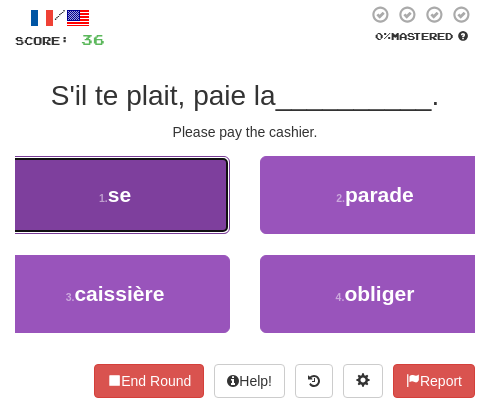 click on "1 .  se" at bounding box center (115, 195) 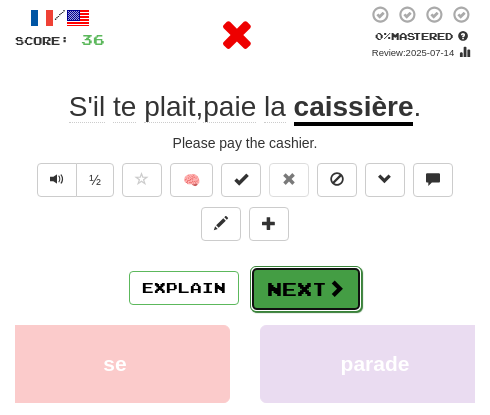 click at bounding box center (336, 288) 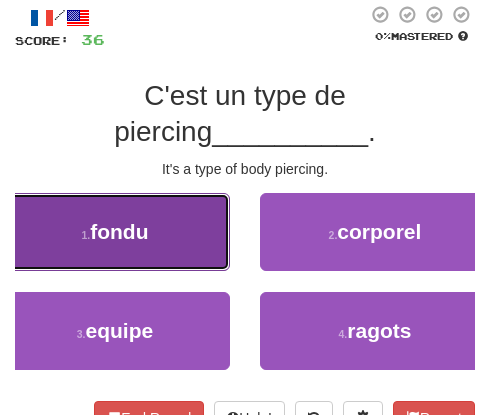 click on "1 .  fondu" at bounding box center [115, 232] 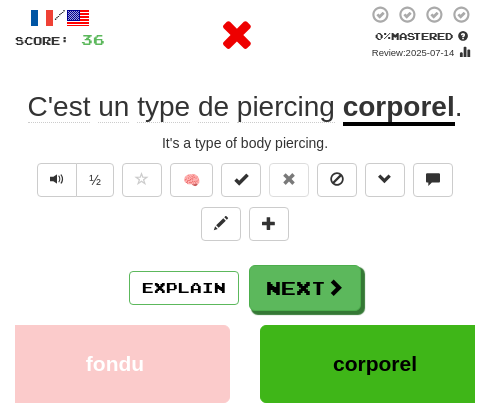 click on "Explain Next fondu corporel equipe ragots Learn more: fondu corporel equipe ragots" at bounding box center (245, 409) 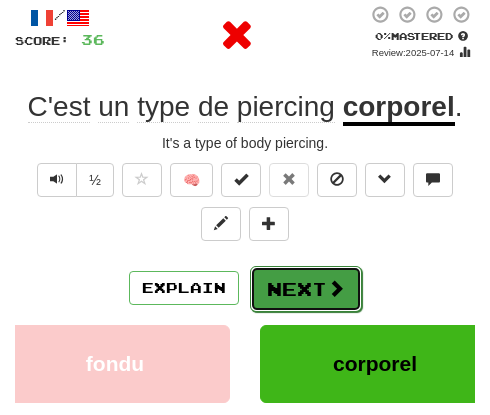 click at bounding box center [336, 288] 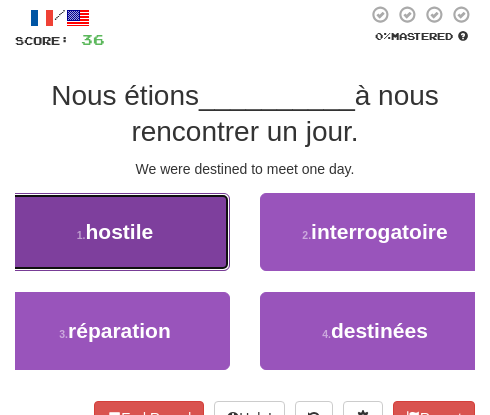 click on "hostile" at bounding box center (120, 231) 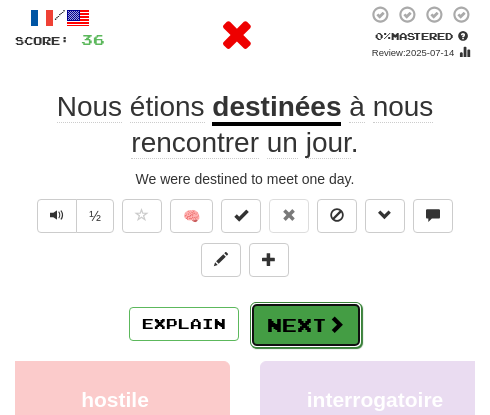 click on "Next" at bounding box center [306, 325] 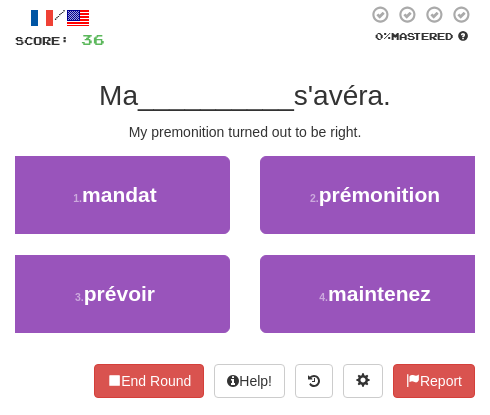click on "1 .  mandat" at bounding box center [115, 205] 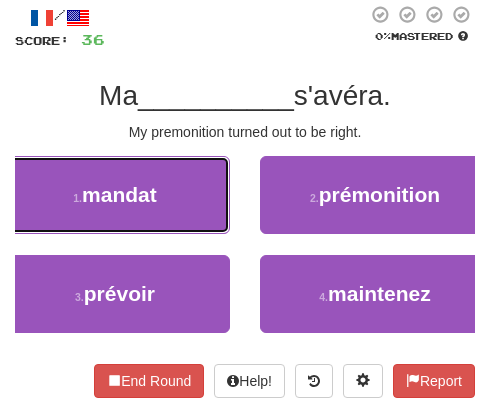 click on "1 .  mandat" at bounding box center (115, 195) 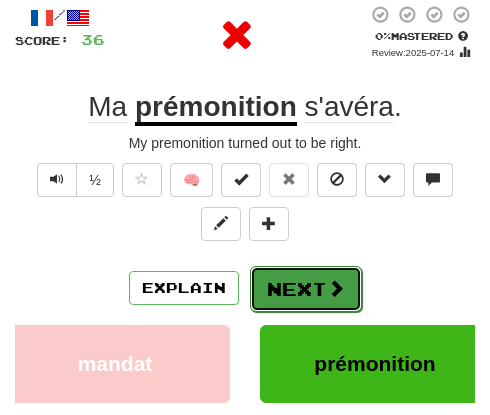 click on "Next" at bounding box center [306, 289] 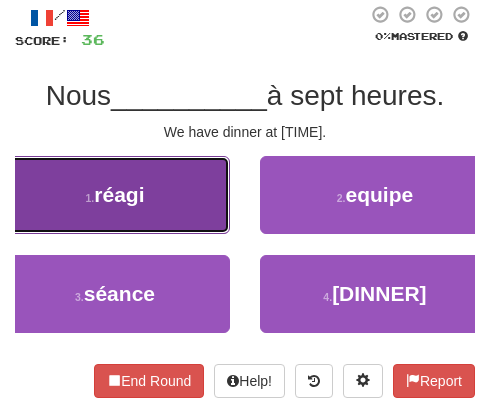 click on "1 .  réagi" at bounding box center [115, 195] 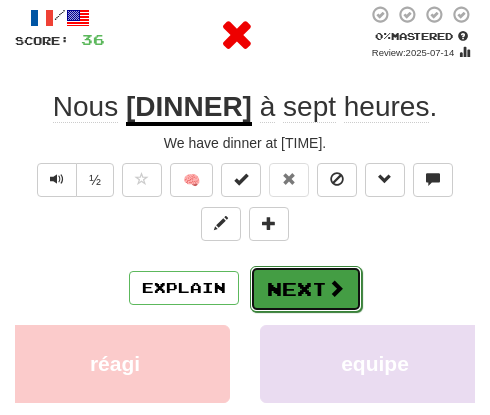 click on "Next" at bounding box center [306, 289] 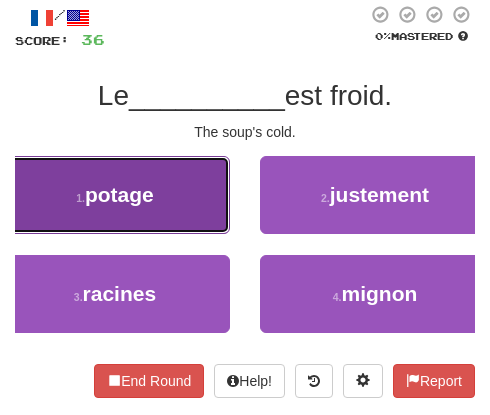 click on "1 .  potage" at bounding box center [115, 195] 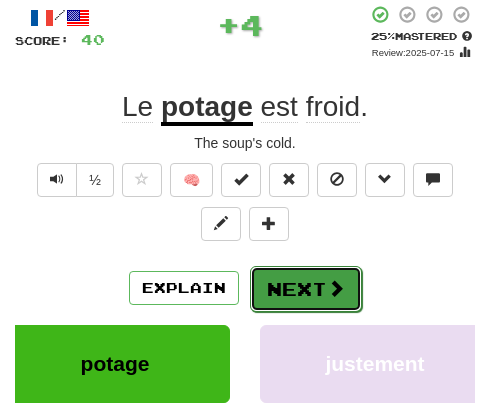click on "Next" at bounding box center [306, 289] 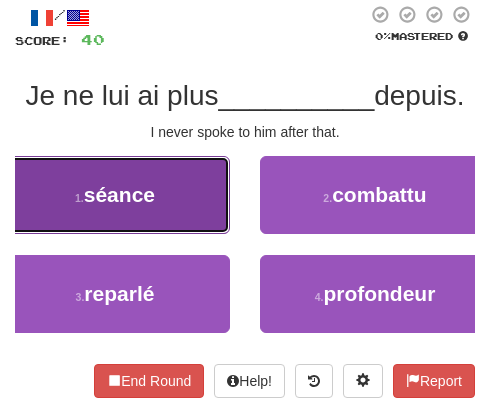 click on "1 .  séance" at bounding box center (115, 195) 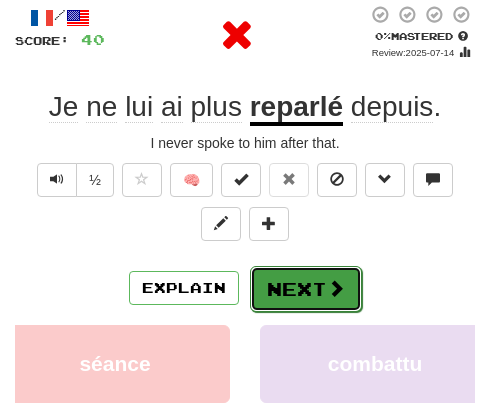 click on "Next" at bounding box center (306, 289) 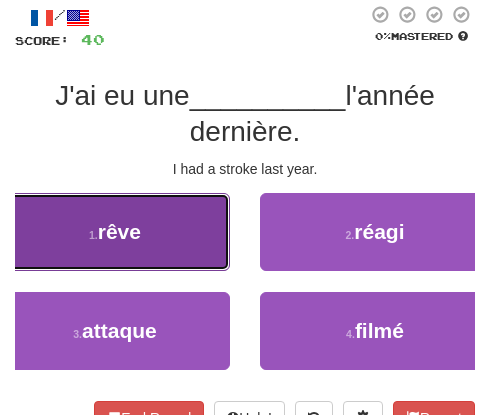 click on "1 .  rêve" at bounding box center (115, 232) 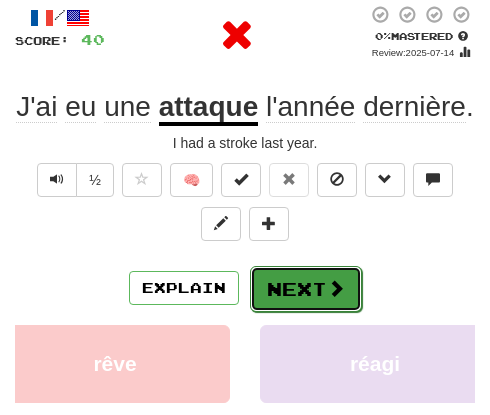 click on "Next" at bounding box center (306, 289) 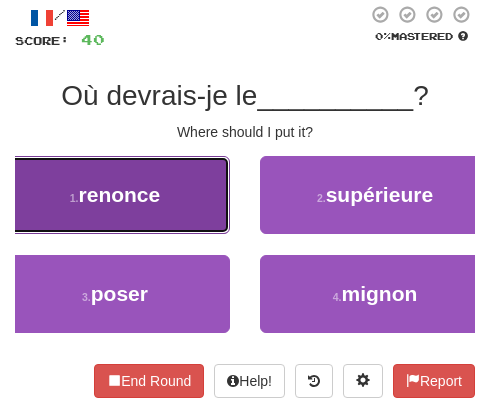 click on "1 .  renonce" at bounding box center [115, 195] 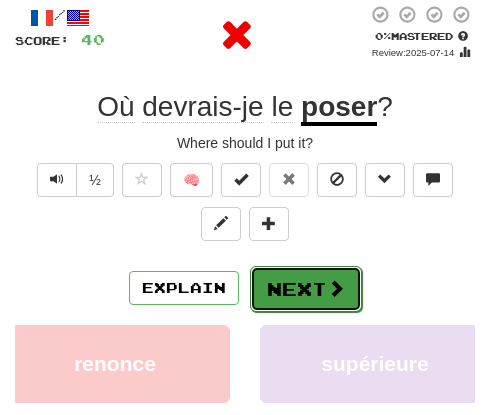 click on "Next" at bounding box center [306, 289] 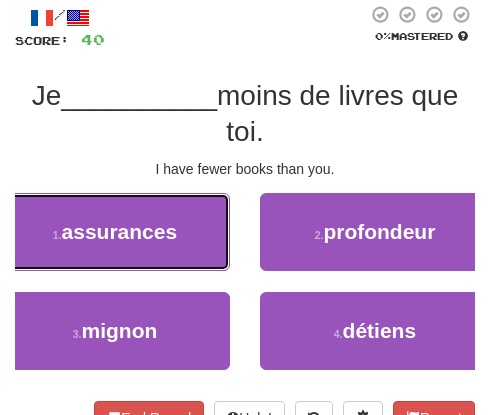 click on "1 .  assurances" at bounding box center [115, 232] 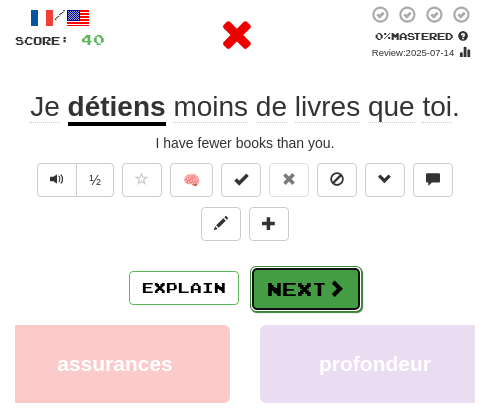 click on "Next" at bounding box center [306, 289] 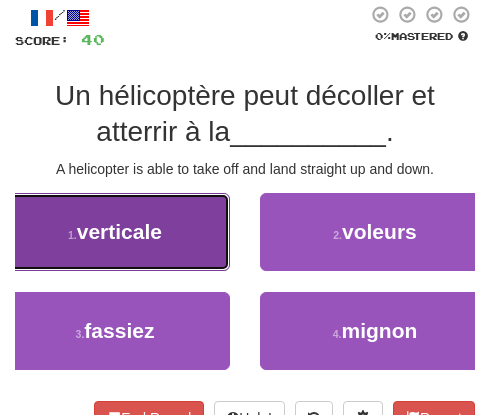 click on "1 .  verticale" at bounding box center (115, 232) 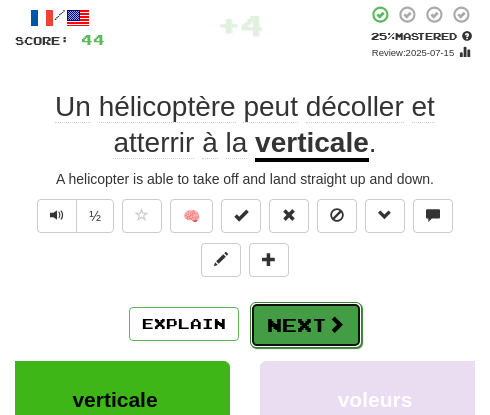 click on "Next" at bounding box center [306, 325] 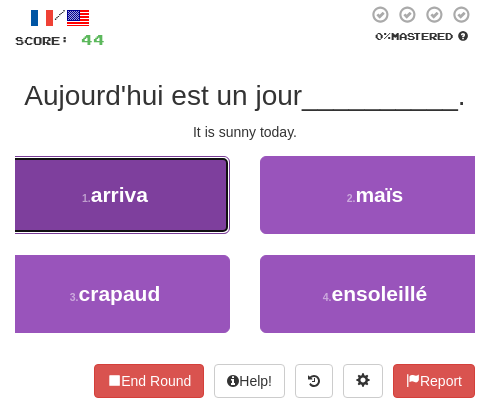 click on "arriva" at bounding box center [119, 194] 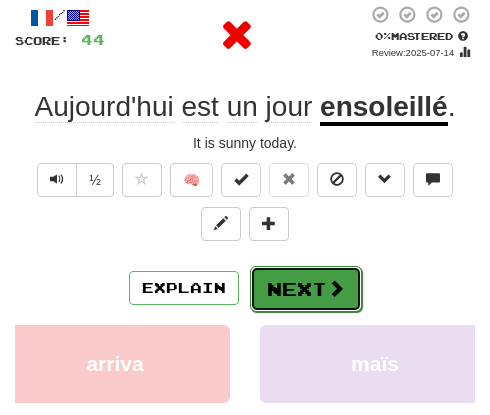 click on "Next" at bounding box center [306, 289] 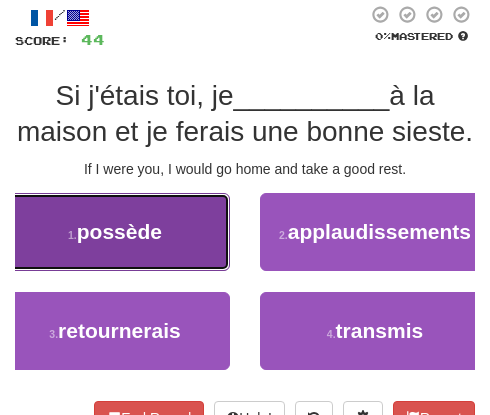 click on "possède" at bounding box center (119, 231) 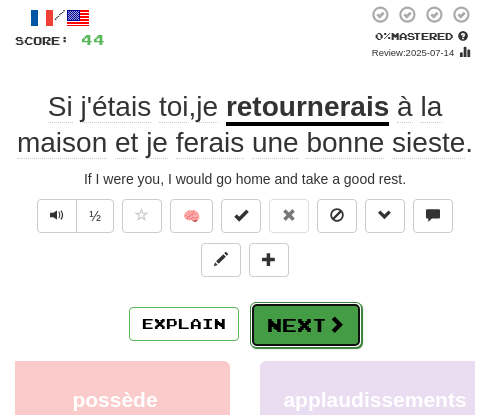 click on "Next" at bounding box center [306, 325] 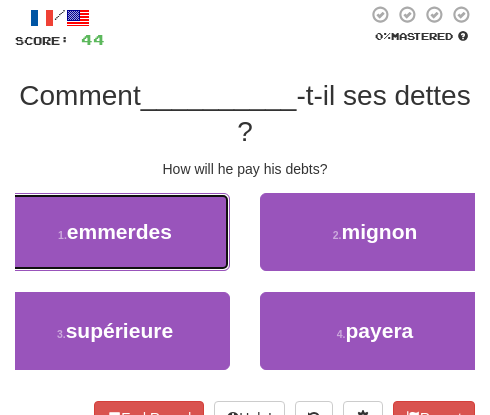 click on "1 .  emmerdes" at bounding box center [115, 232] 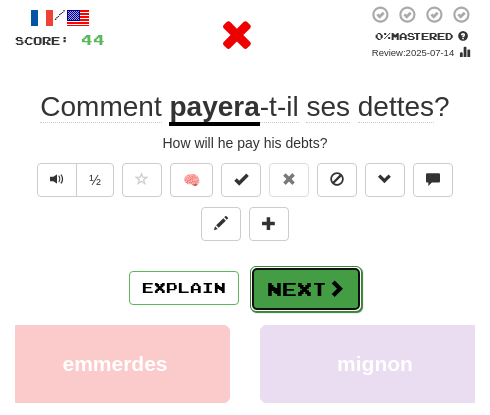 click on "Next" at bounding box center [306, 289] 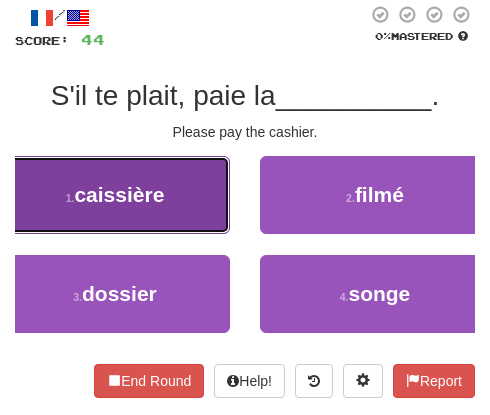 click on "1 .  caissière" at bounding box center (115, 195) 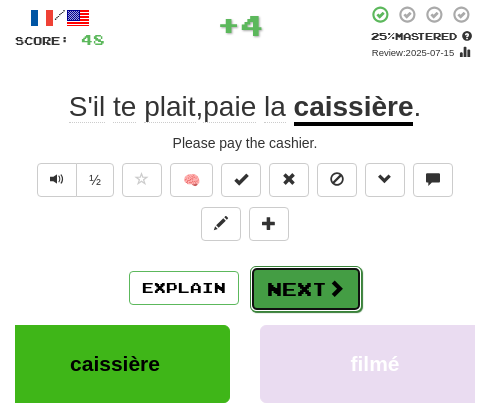 click on "Next" at bounding box center (306, 289) 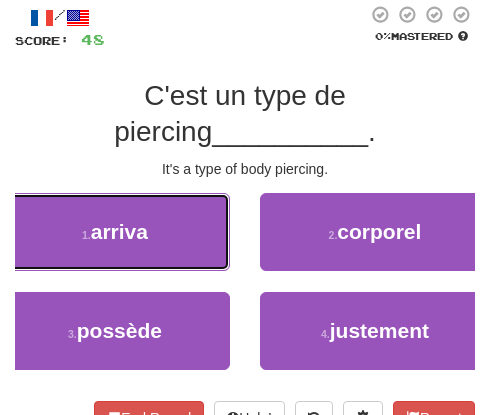click on "1 .  arriva" at bounding box center (115, 232) 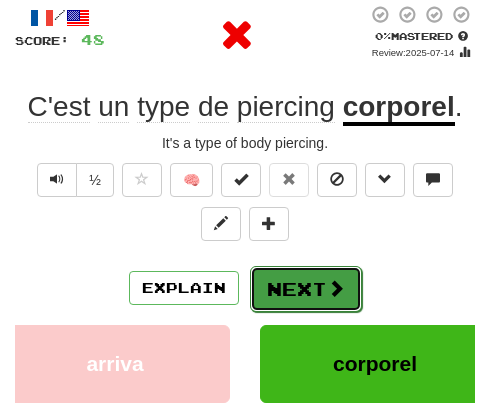 click on "Next" at bounding box center [306, 289] 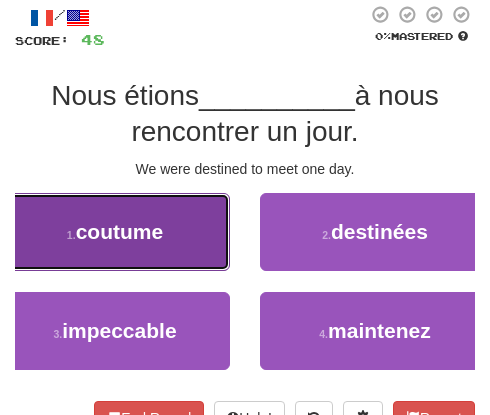 click on "1 .  coutume" at bounding box center [115, 232] 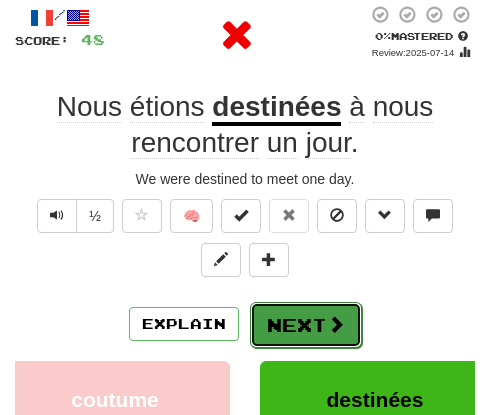 click on "Next" at bounding box center [306, 325] 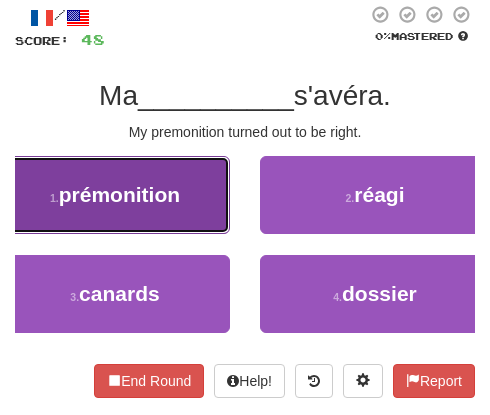 click on "1 .  prémonition" at bounding box center (115, 195) 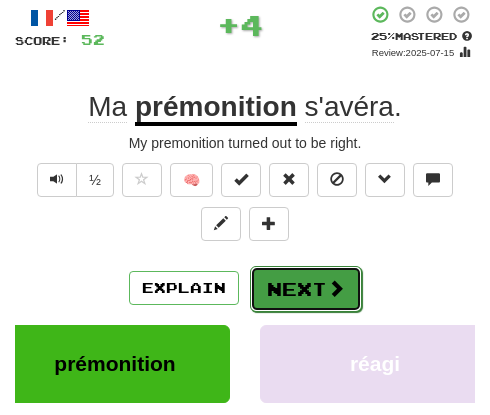 click on "Next" at bounding box center (306, 289) 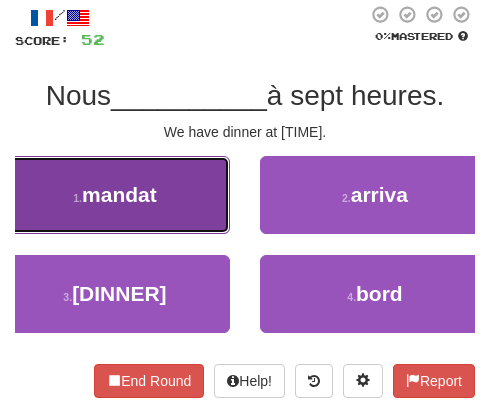 click on "1 .  mandat" at bounding box center [115, 195] 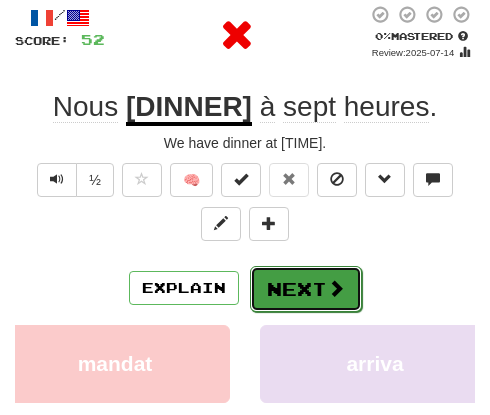 click on "Next" at bounding box center (306, 289) 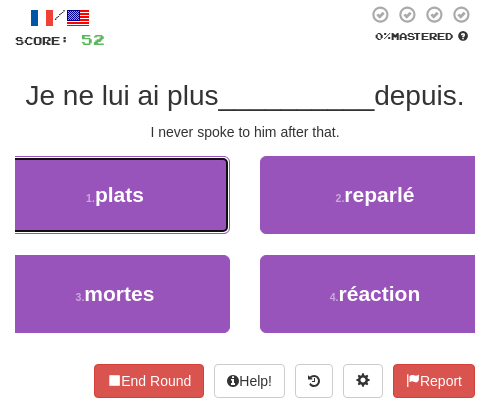 click on "1 .  plats" at bounding box center [115, 195] 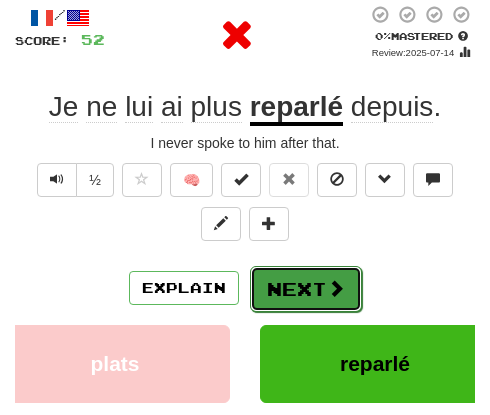 click on "Next" at bounding box center [306, 289] 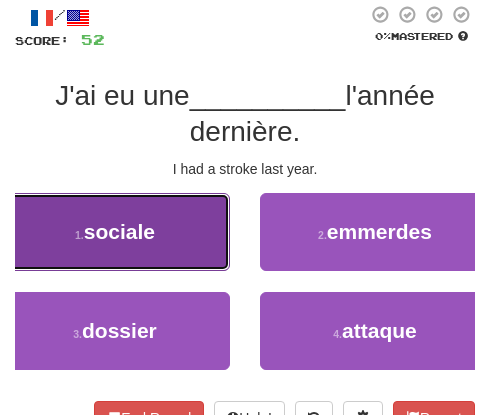 click on "sociale" at bounding box center (119, 231) 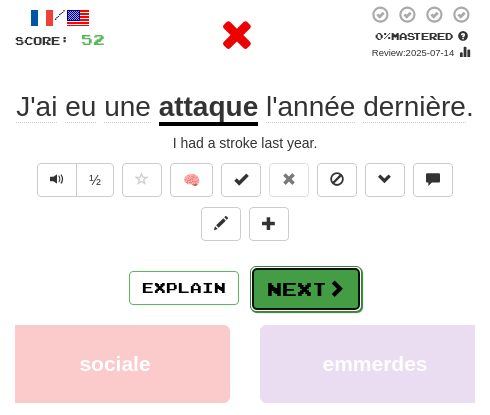 click on "Next" at bounding box center (306, 289) 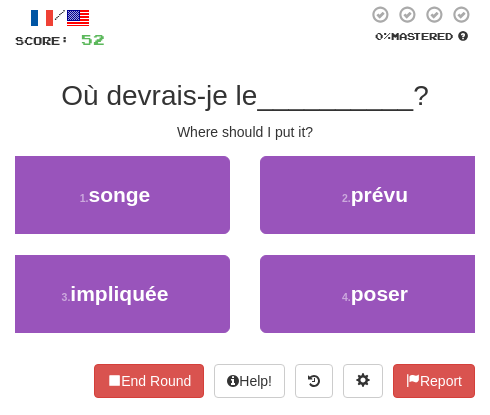 click on "1 .  songe" at bounding box center (115, 205) 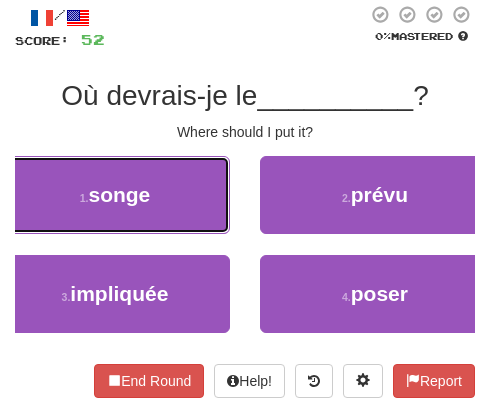 click on "1 .  songe" at bounding box center [115, 195] 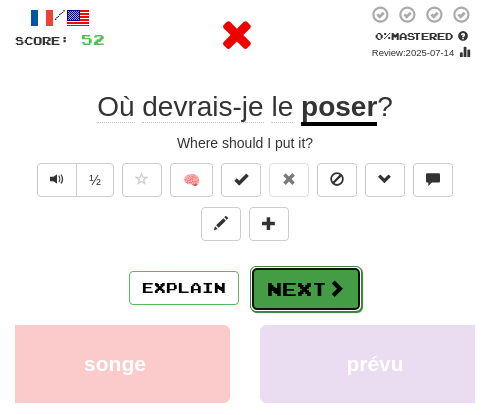 click on "Next" at bounding box center (306, 289) 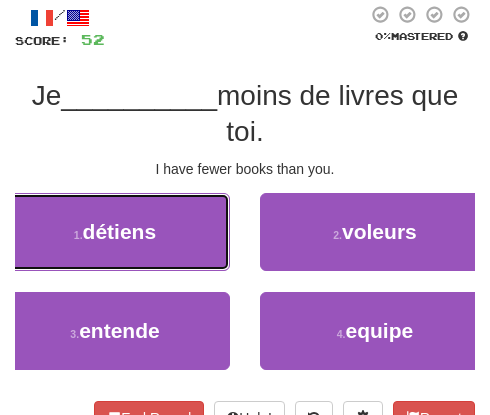 click on "détiens" at bounding box center [120, 231] 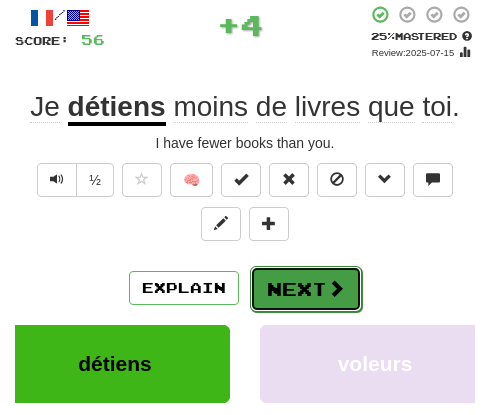 click on "Next" at bounding box center (306, 289) 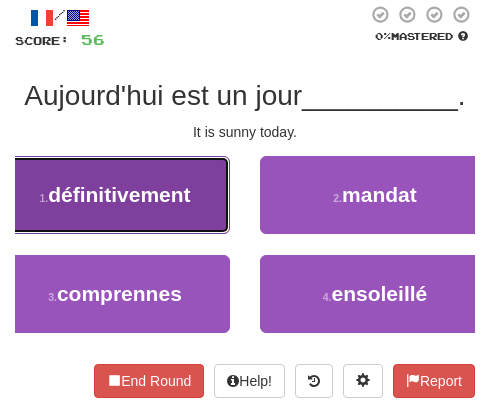 click on "définitivement" at bounding box center [119, 194] 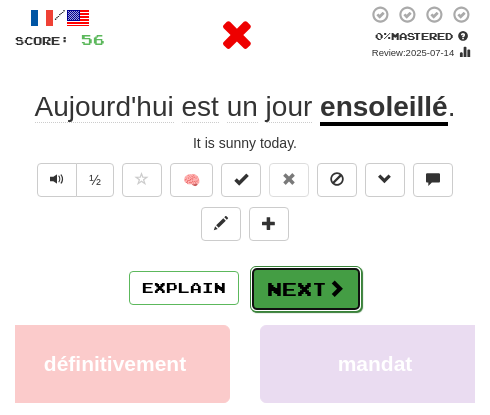 click on "Next" at bounding box center (306, 289) 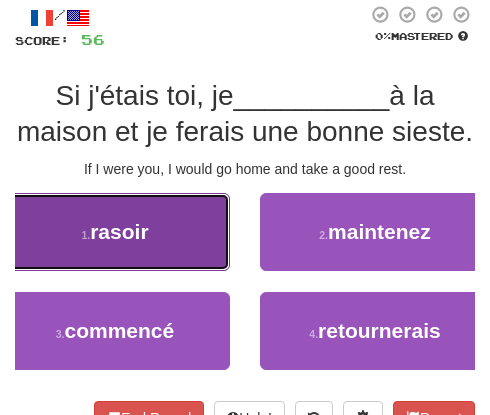 click on "1 .  rasoir" at bounding box center [115, 232] 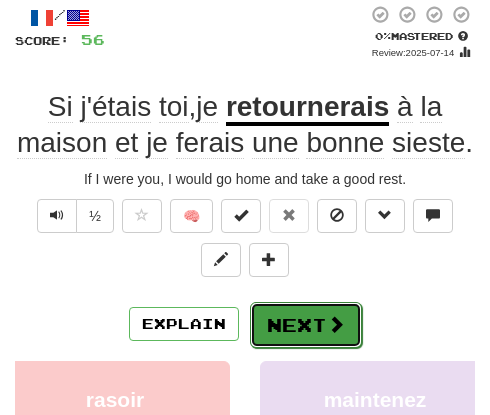 click on "Next" at bounding box center [306, 325] 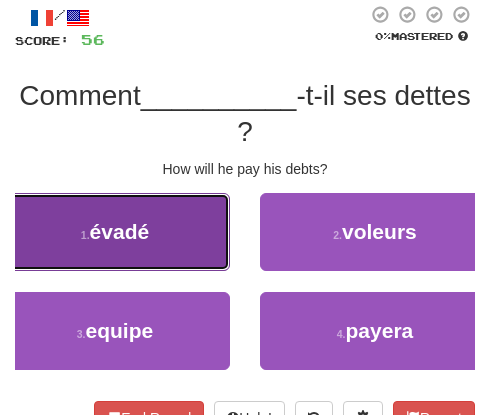 click on "1 .  évadé" at bounding box center [115, 232] 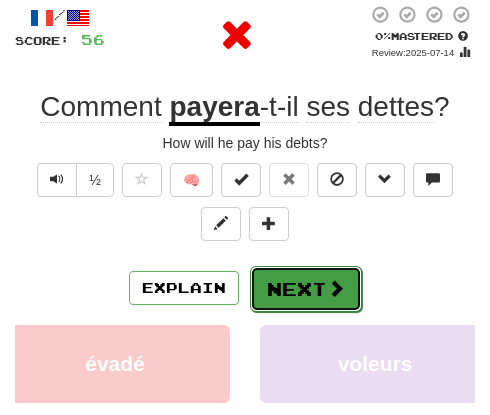 click on "Next" at bounding box center (306, 289) 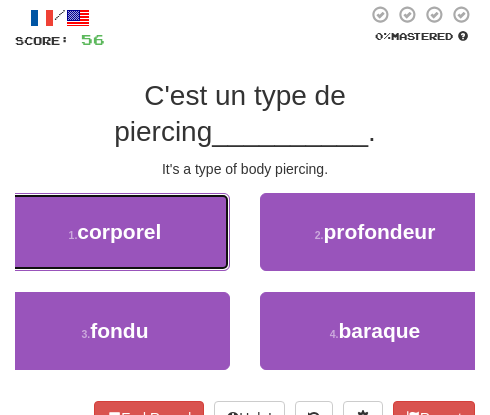 click on "1 .  corporel" at bounding box center (115, 232) 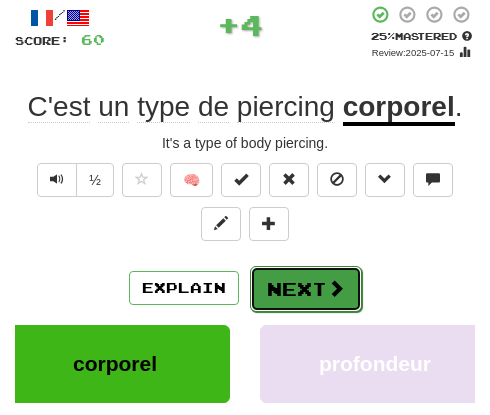 click on "Next" at bounding box center [306, 289] 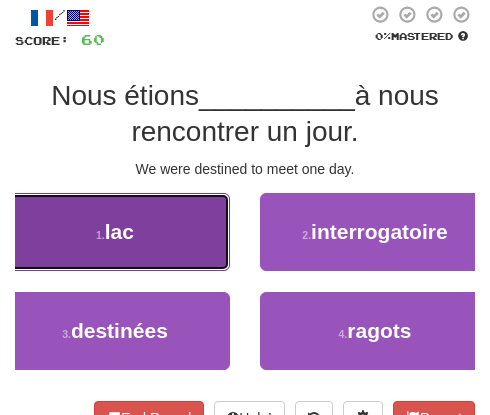 click on "1 .  lac" at bounding box center [115, 232] 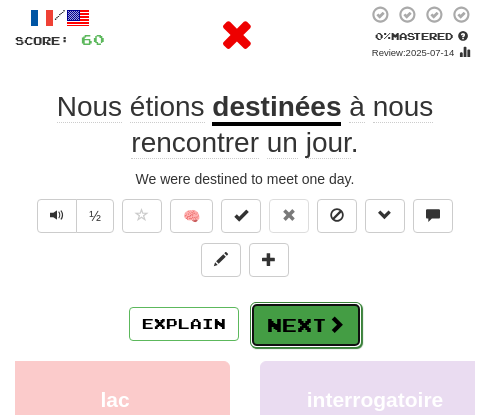 click on "Next" at bounding box center (306, 325) 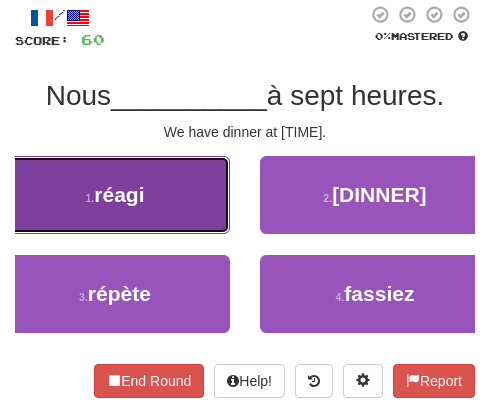 click on "1 .  réagi" at bounding box center (115, 195) 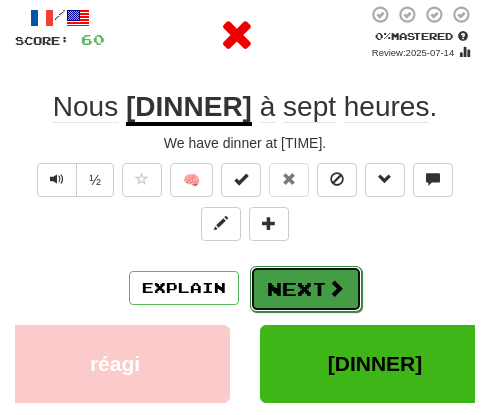 click on "Next" at bounding box center (306, 289) 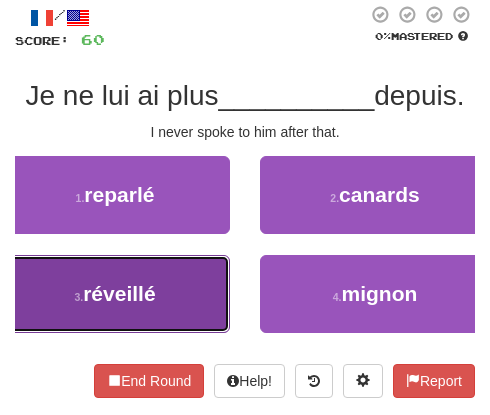 click on "3 .  réveillé" at bounding box center (115, 294) 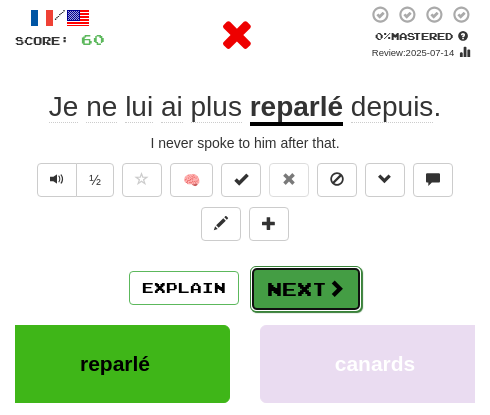 click on "Next" at bounding box center [306, 289] 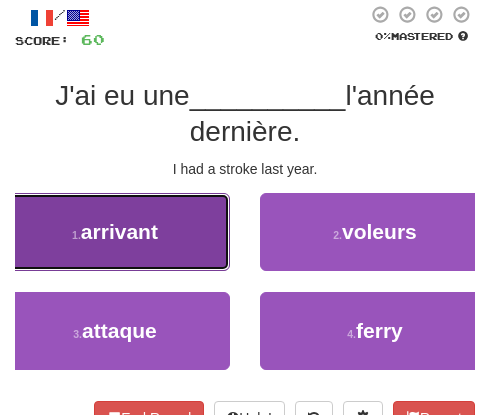 click on "1 .  arrivant" at bounding box center [115, 232] 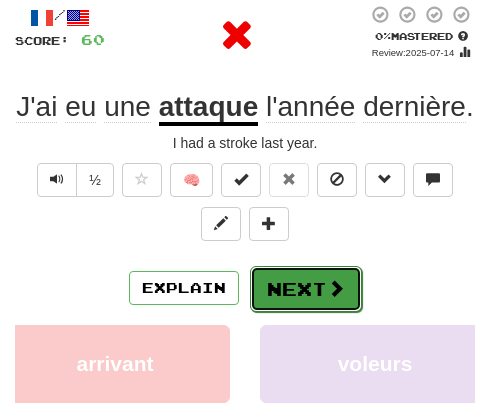 click on "Next" at bounding box center (306, 289) 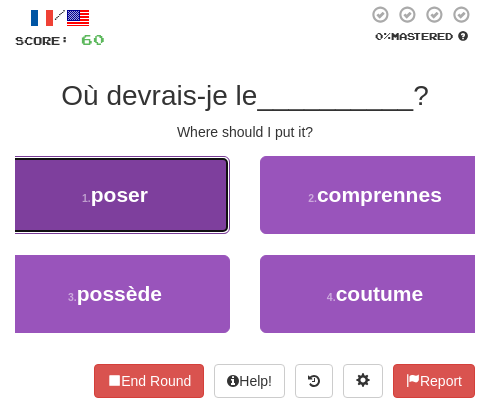 click on "1 .  poser" at bounding box center (115, 195) 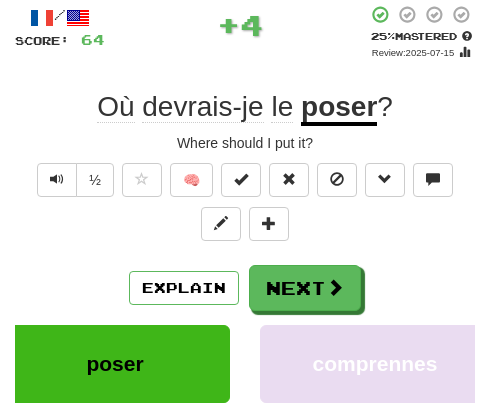 click on "½ 🧠" at bounding box center (245, 207) 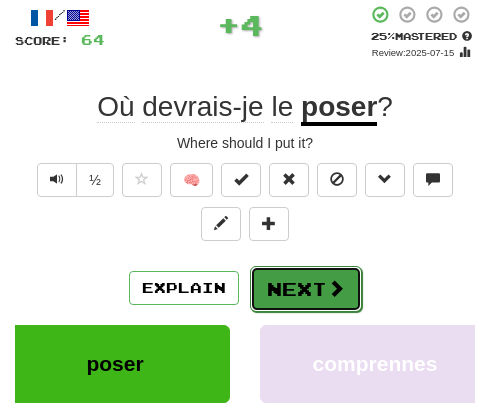 click on "Next" at bounding box center [306, 289] 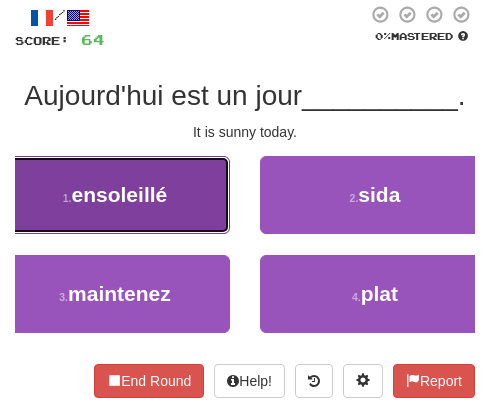 click on "1 .  ensoleillé" at bounding box center [115, 195] 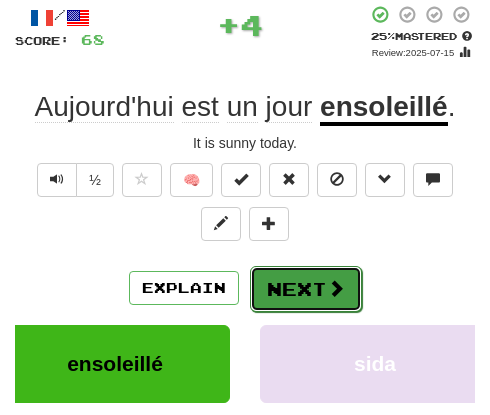 click on "Next" at bounding box center (306, 289) 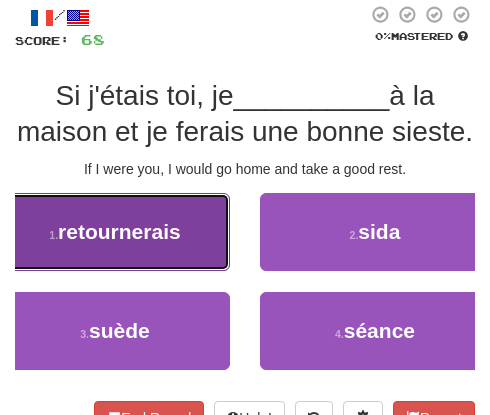 click on "1 .  retournerais" at bounding box center [115, 232] 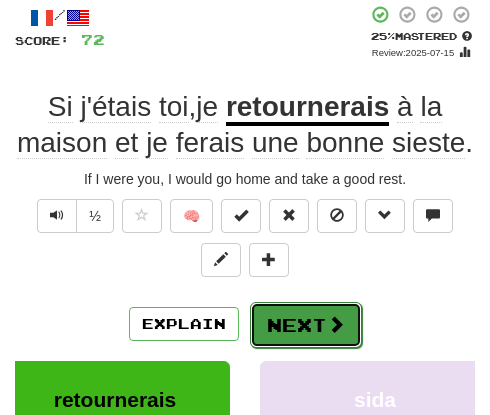 click on "Next" at bounding box center [306, 325] 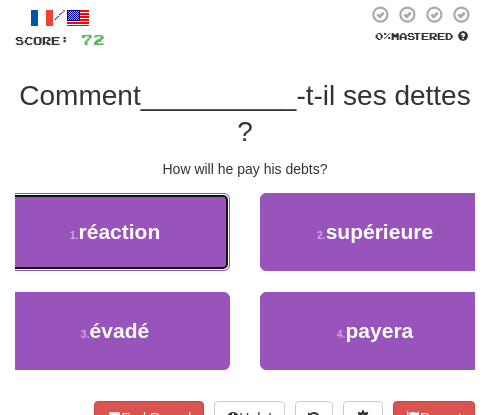 click on "1 .  réaction" at bounding box center [115, 232] 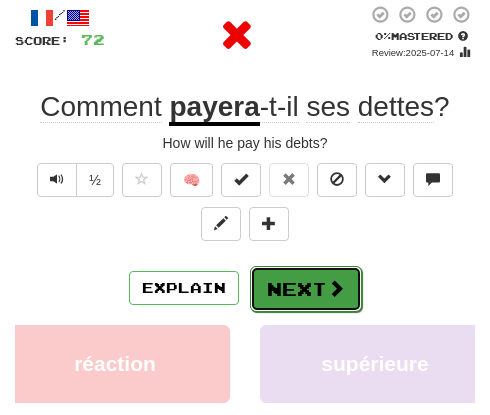 click on "Next" at bounding box center [306, 289] 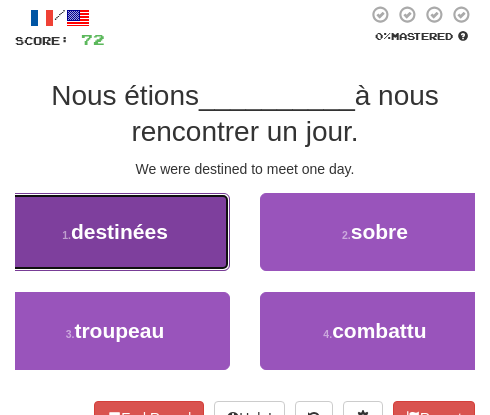 click on "1 .  destinées" at bounding box center (115, 232) 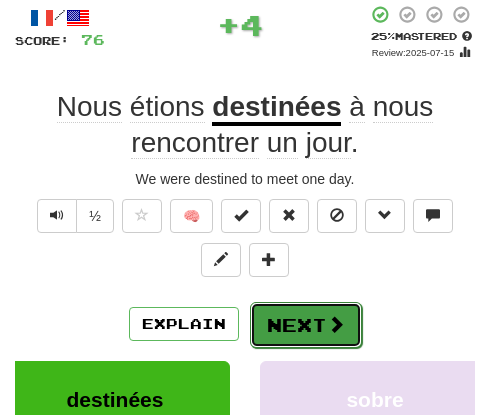click on "Next" at bounding box center [306, 325] 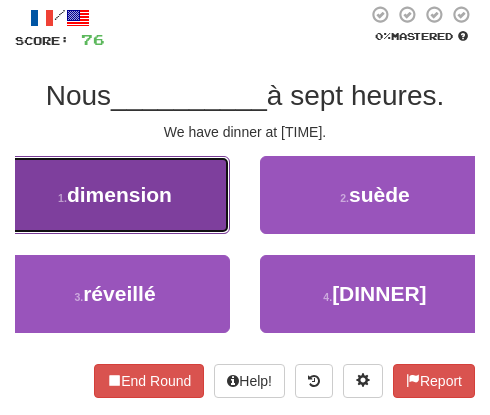 click on "1 .  dimension" at bounding box center [115, 195] 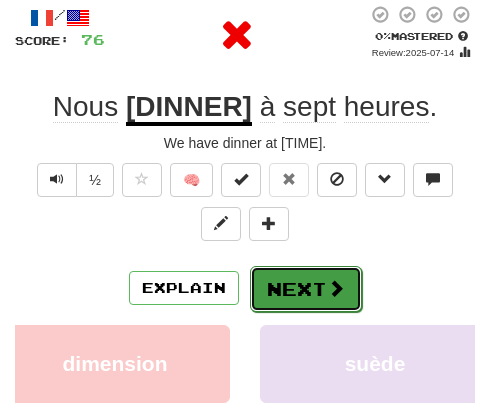 click on "Next" at bounding box center [306, 289] 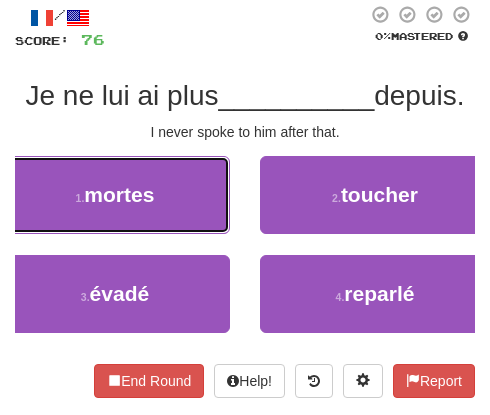 click on "1 .  mortes" at bounding box center (115, 195) 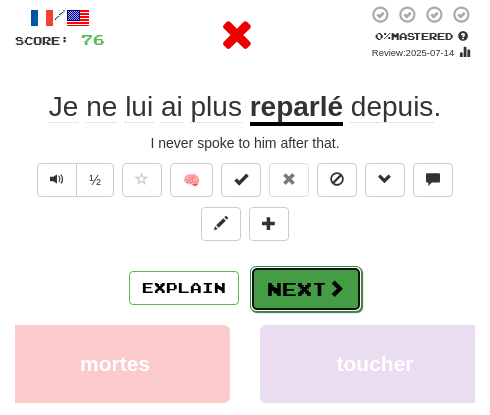 click on "Next" at bounding box center (306, 289) 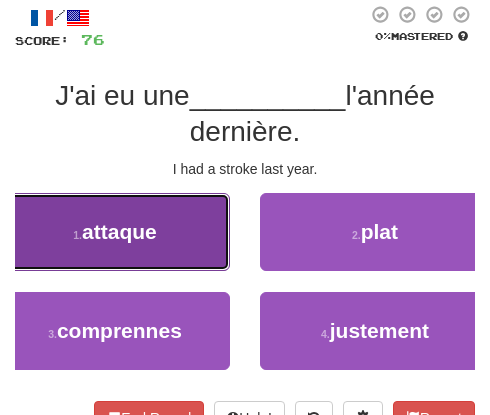 click on "1 .  attaque" at bounding box center (115, 232) 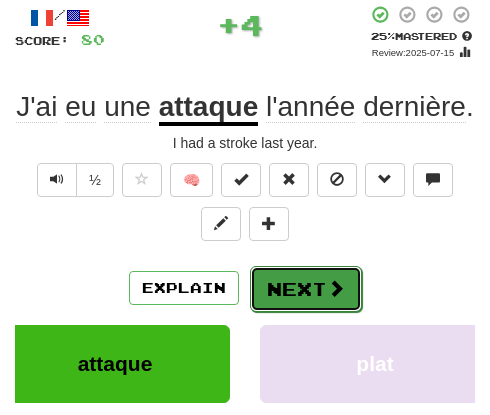 click on "Next" at bounding box center [306, 289] 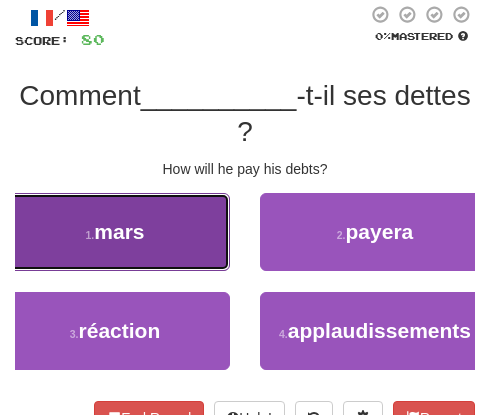 click on "mars" at bounding box center [119, 231] 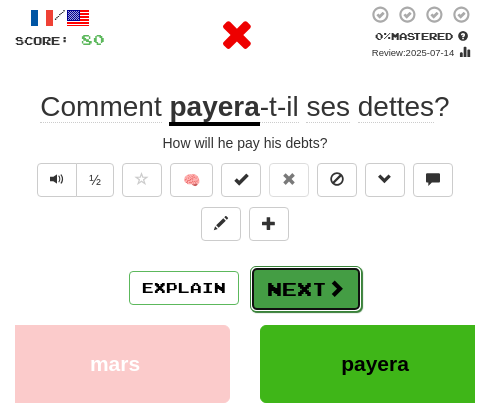 click on "Next" at bounding box center (306, 289) 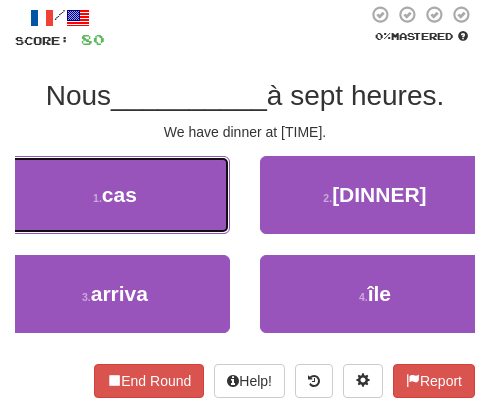 click on "1 .  cas" at bounding box center (115, 195) 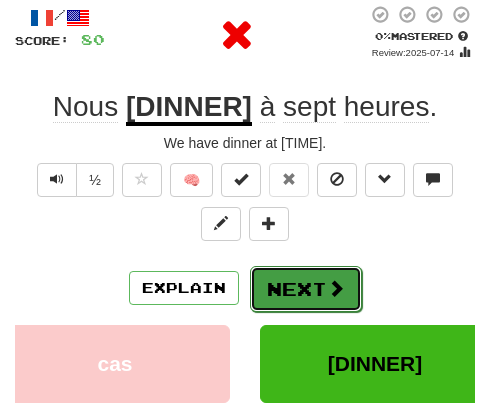 click on "Next" at bounding box center [306, 289] 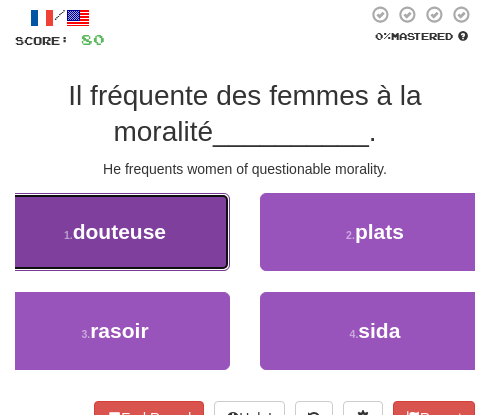 click on "douteuse" at bounding box center [119, 231] 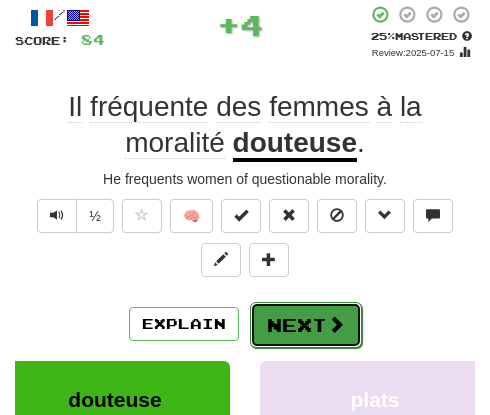 click on "Next" at bounding box center [306, 325] 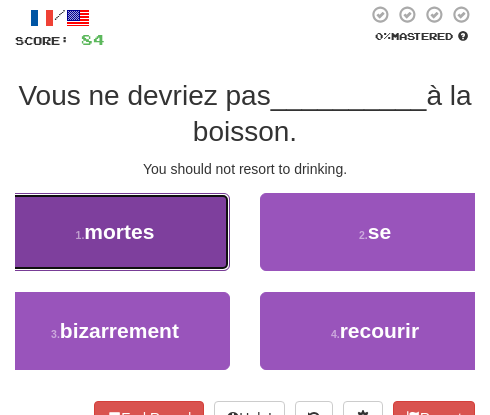 click on "mortes" at bounding box center [119, 231] 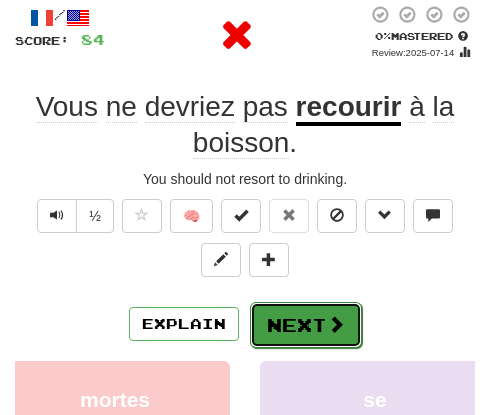 click on "Next" at bounding box center (306, 325) 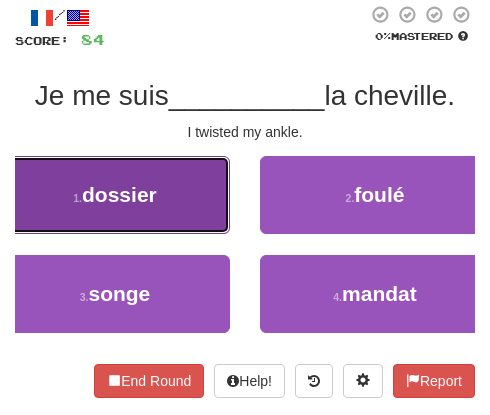 click on "[FILE]" at bounding box center (115, 195) 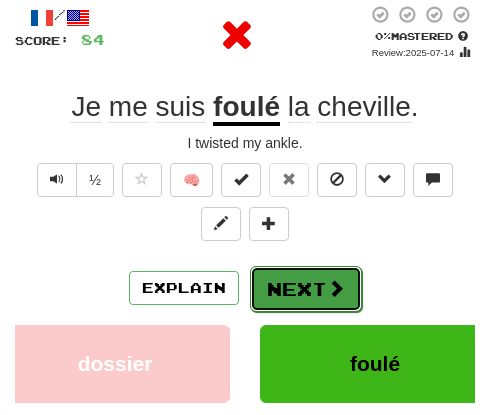 click on "Next" at bounding box center [306, 289] 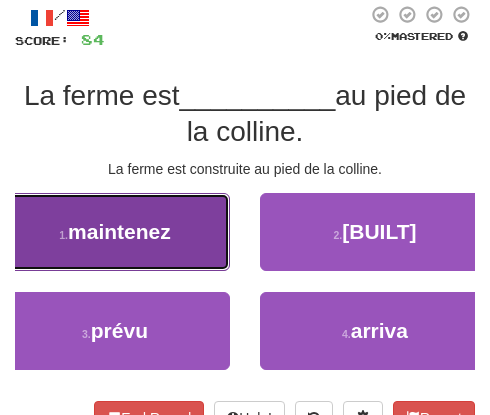 click on "maintenez" at bounding box center [119, 231] 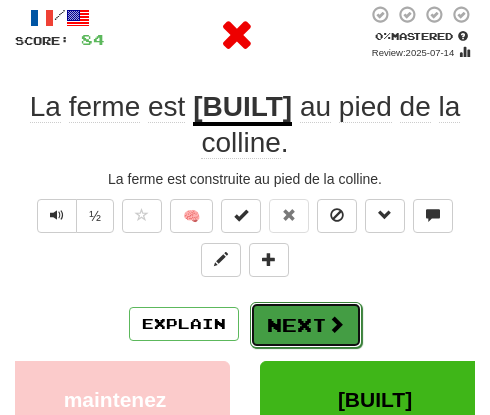 click on "Next" at bounding box center [306, 325] 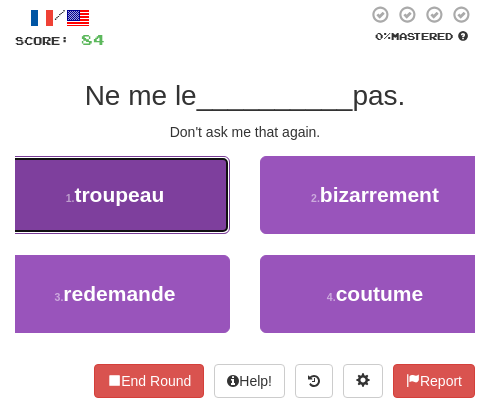 click on "1 .  troupeau" at bounding box center (115, 195) 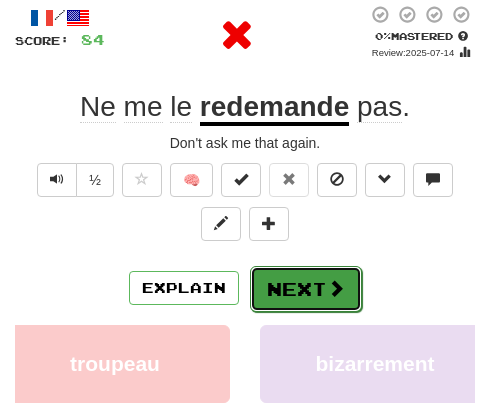 click on "Next" at bounding box center (306, 289) 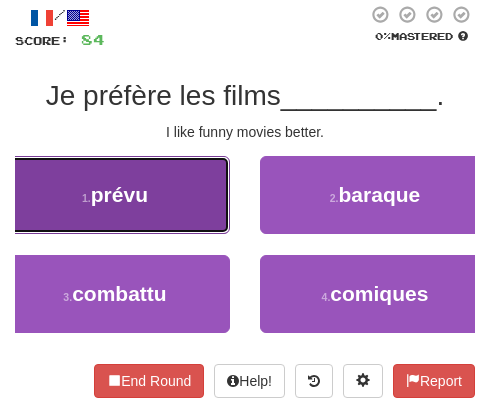 click on "1 .  prévu" at bounding box center (115, 195) 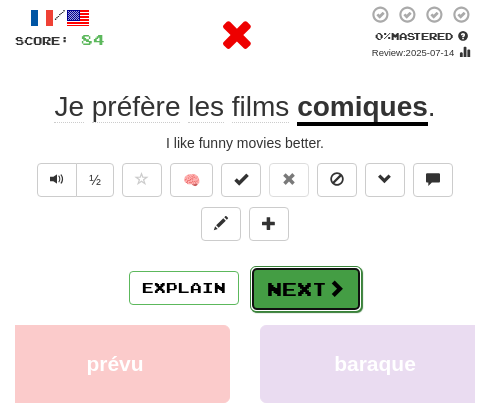 click on "Next" at bounding box center (306, 289) 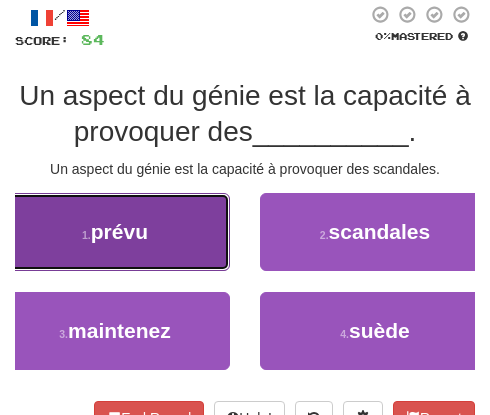 click on "prévu" at bounding box center (119, 231) 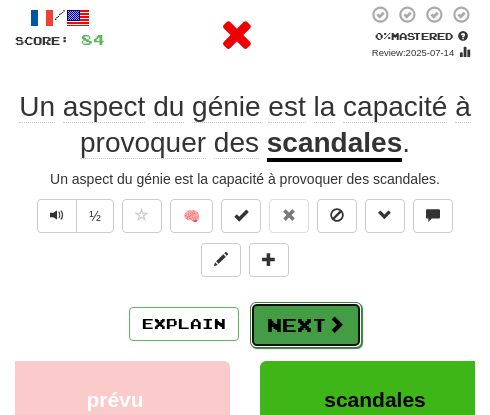 click on "Next" at bounding box center (306, 325) 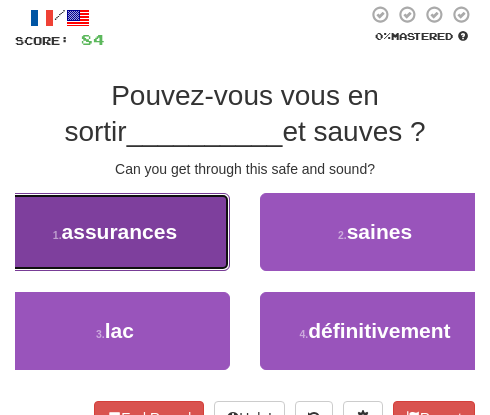 click on "assurances" at bounding box center (120, 231) 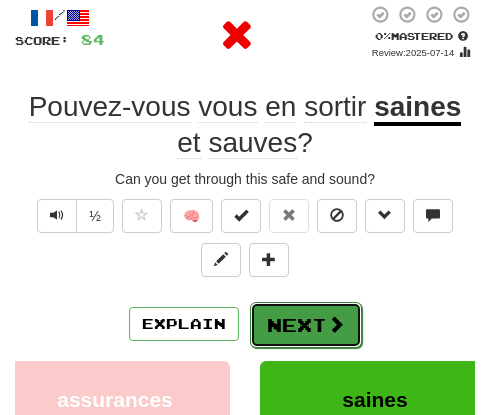 click on "Next" at bounding box center [306, 325] 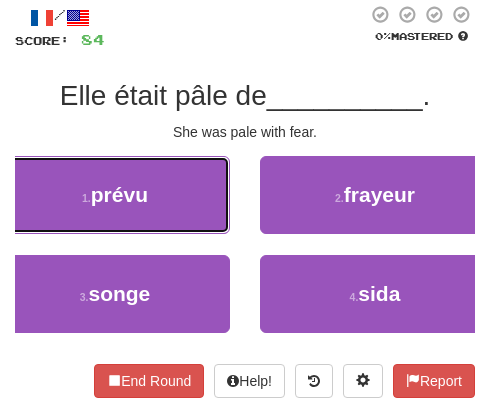 click on "1 .  prévu" at bounding box center (115, 195) 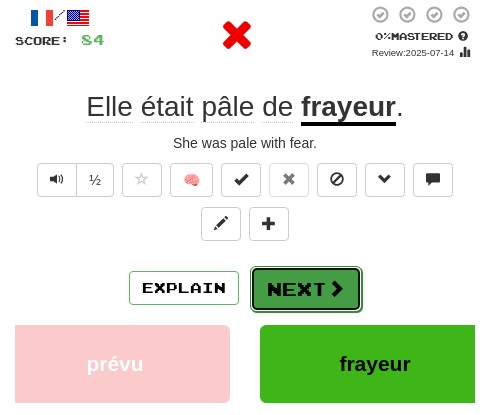 click on "Next" at bounding box center (306, 289) 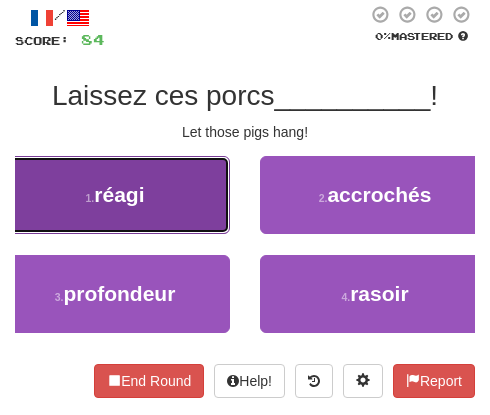 click on "1 .  réagi" at bounding box center [115, 195] 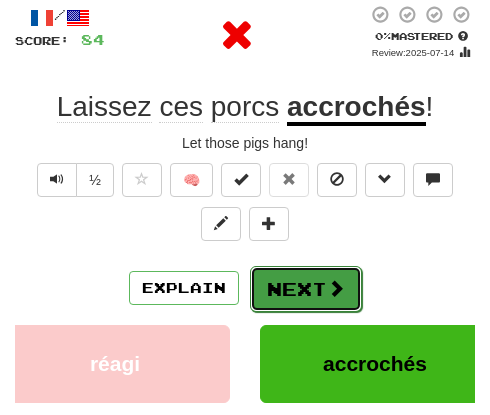 click on "Next" at bounding box center [306, 289] 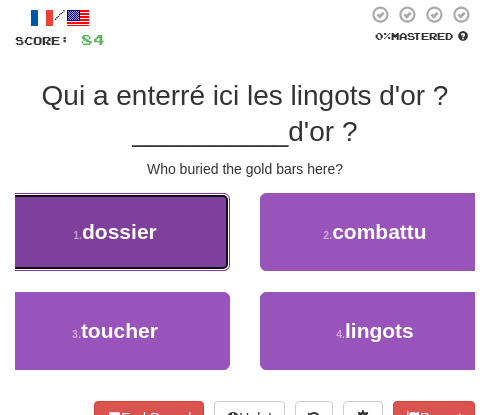 click on "[FILE]" at bounding box center (115, 232) 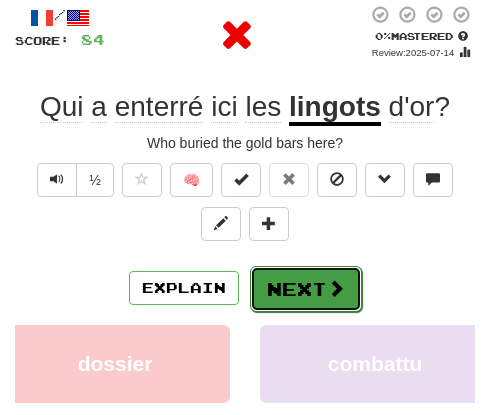 click on "Next" at bounding box center [306, 289] 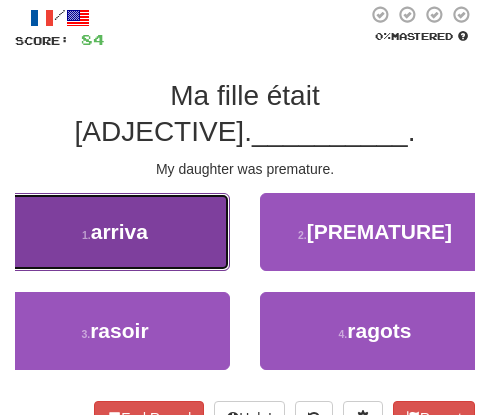 click on "1 .  arriva" at bounding box center (115, 232) 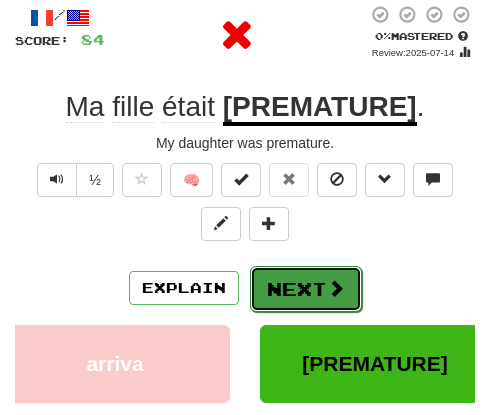 click on "Next" at bounding box center [306, 289] 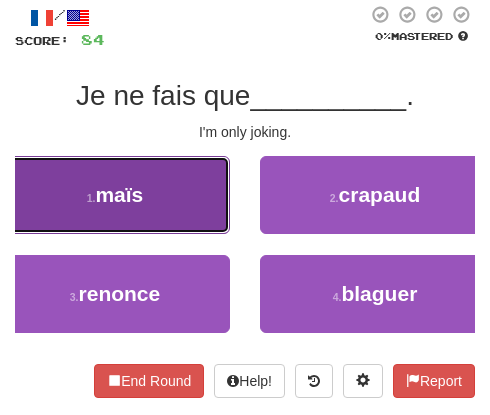 click on "1 .  maïs" at bounding box center [115, 195] 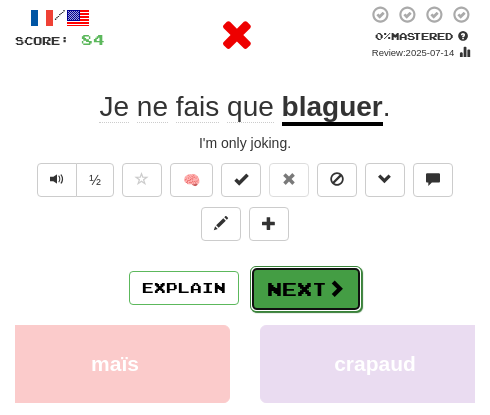 click on "Next" at bounding box center [306, 289] 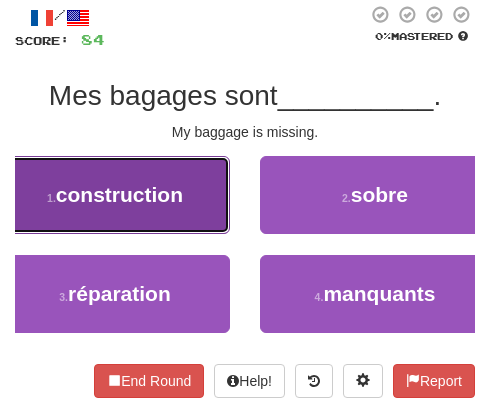 click on "1 .  construction" at bounding box center [115, 195] 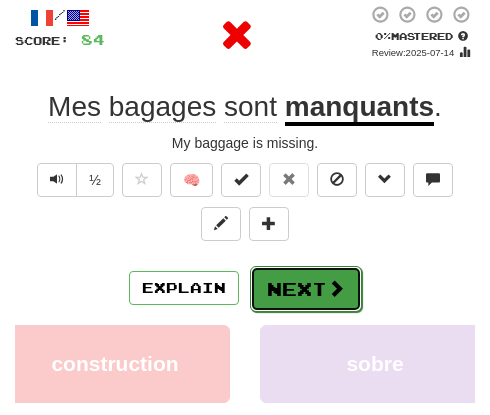 click on "Next" at bounding box center (306, 289) 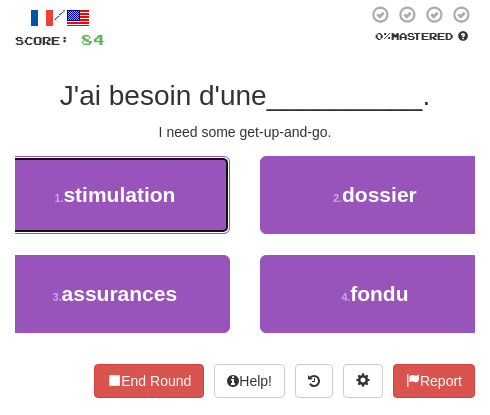 click on "1 .  stimulation" at bounding box center [115, 195] 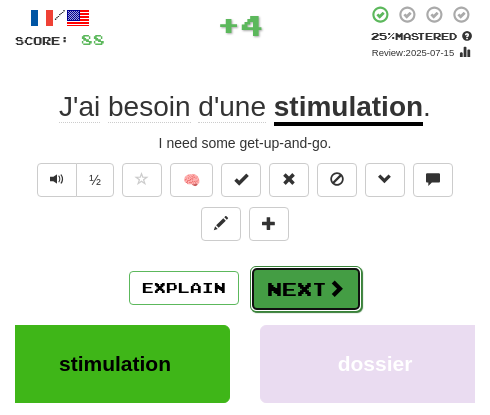 click at bounding box center (336, 288) 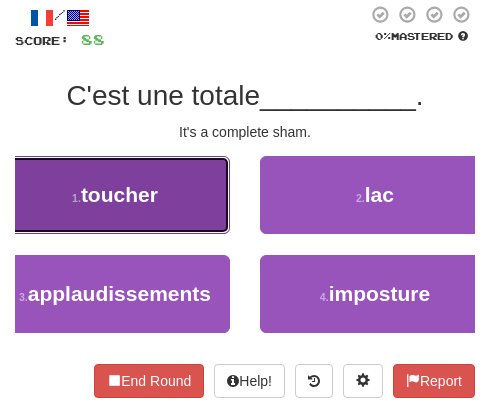 click on "1 .  toucher" at bounding box center (115, 195) 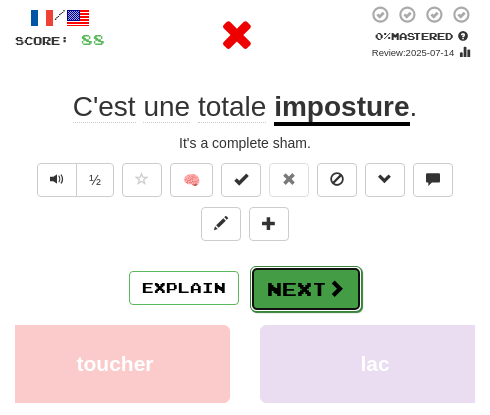 click on "Next" at bounding box center [306, 289] 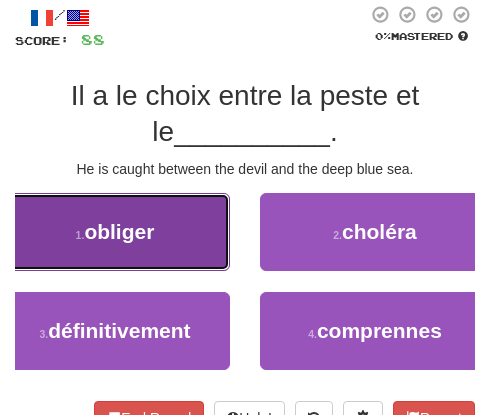 click on "obliger" at bounding box center [119, 231] 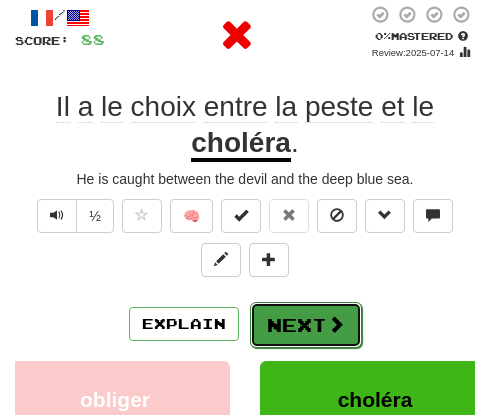 click on "Next" at bounding box center (306, 325) 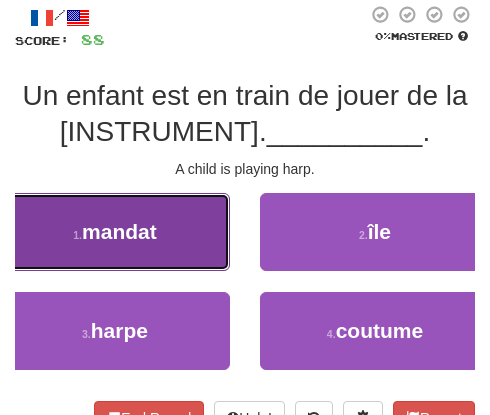 click on "1 .  mandat" at bounding box center (115, 232) 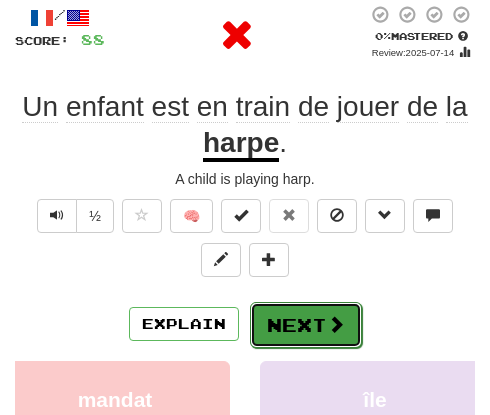 click on "Next" at bounding box center [306, 325] 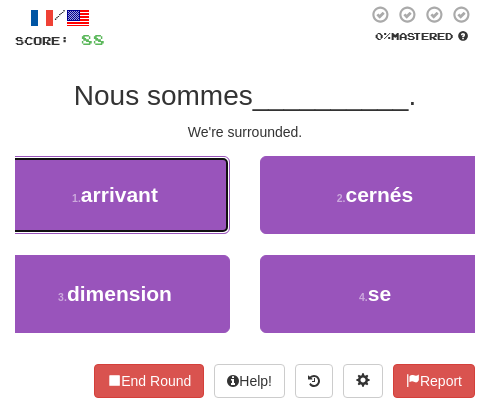 click on "1 .  arrivant" at bounding box center (115, 195) 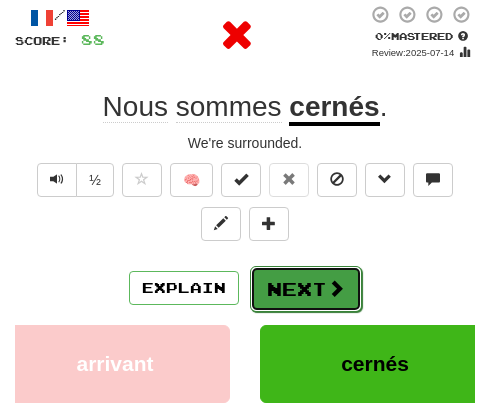 click on "Next" at bounding box center [306, 289] 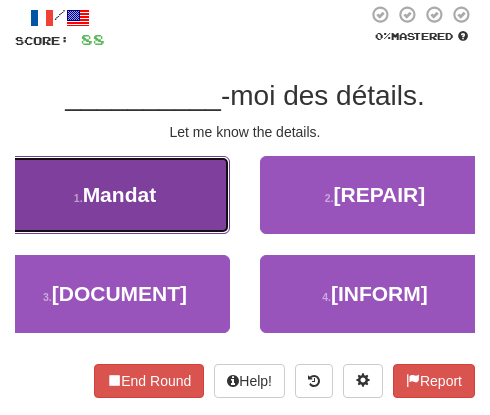 click on "1 .  Mandat" at bounding box center [115, 195] 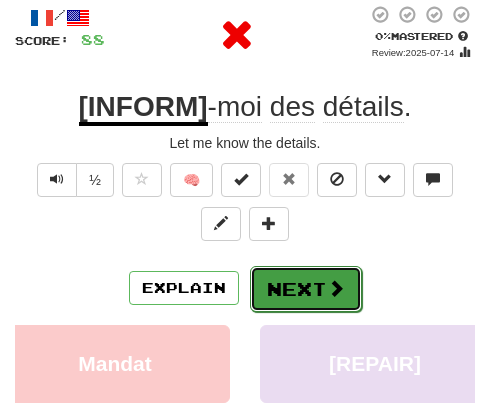click on "Next" at bounding box center [306, 289] 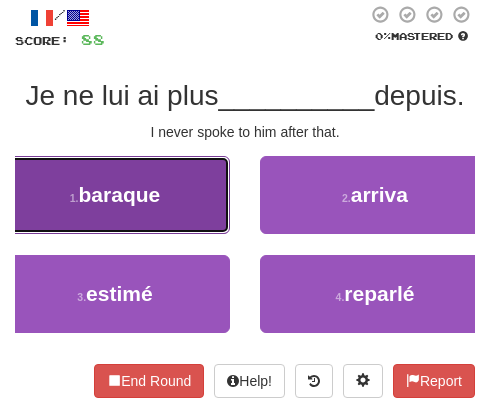 click on "baraque" at bounding box center (120, 194) 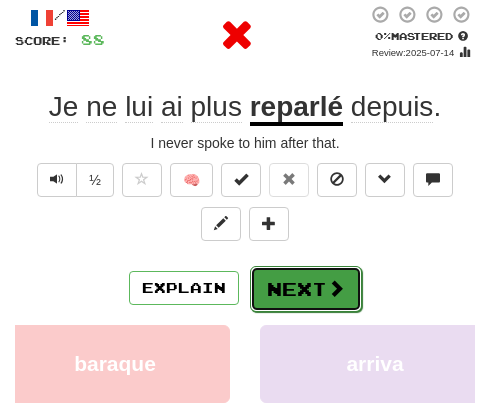 click at bounding box center [336, 288] 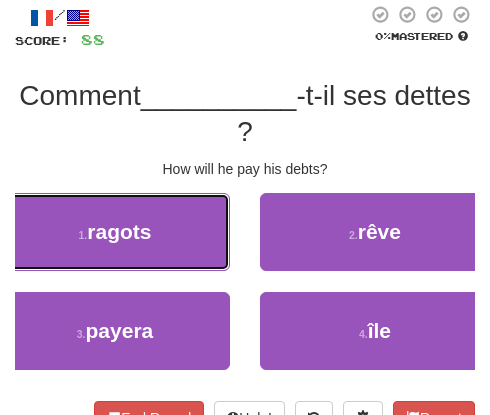 click on "1 .  ragots" at bounding box center (115, 232) 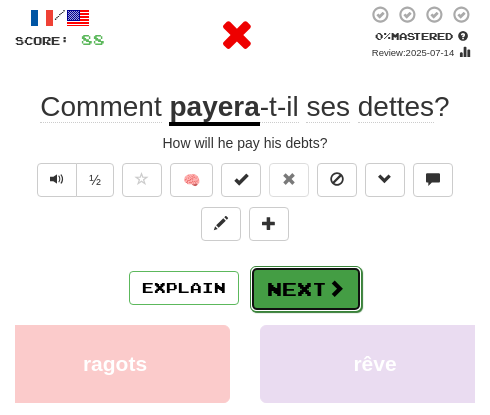 click on "Next" at bounding box center [306, 289] 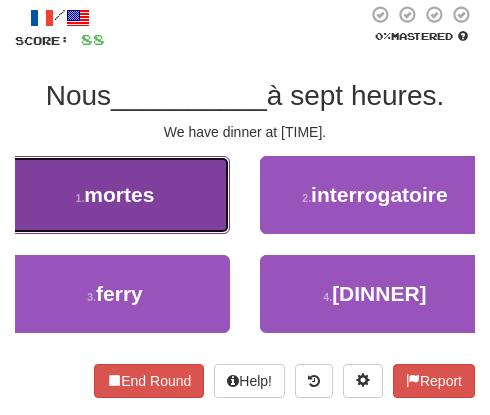 click on "mortes" at bounding box center (119, 194) 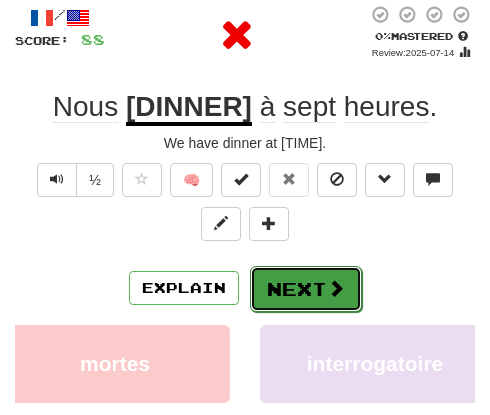 click on "Next" at bounding box center [306, 289] 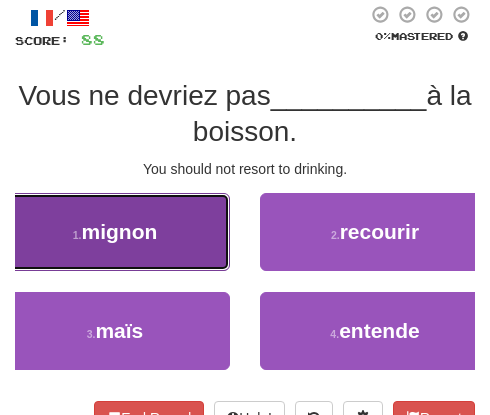 click on "mignon" at bounding box center [119, 231] 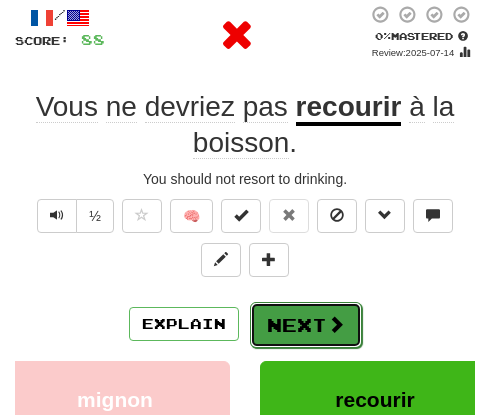 click on "Next" at bounding box center [306, 325] 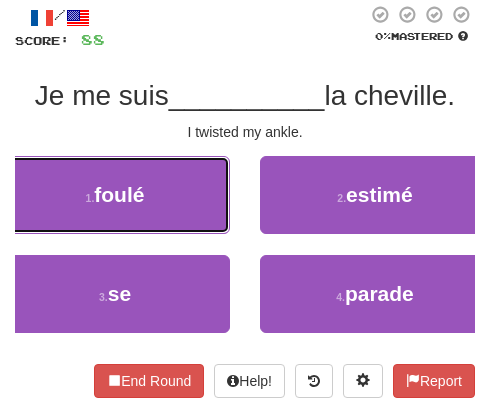 click on "1 .  foulé" at bounding box center (115, 195) 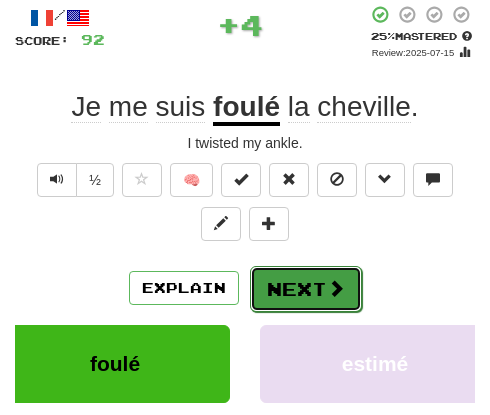 click at bounding box center (336, 288) 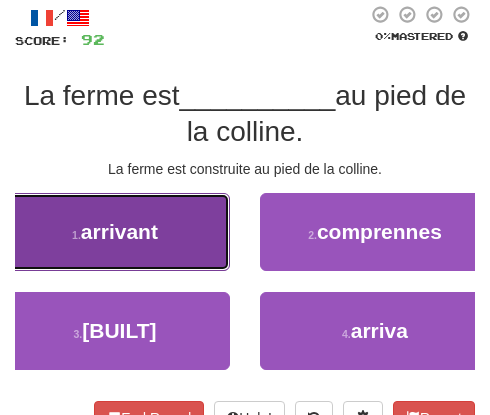 click on "1 .  arrivant" at bounding box center (115, 232) 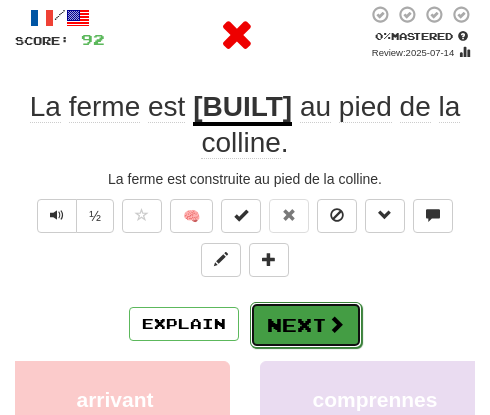 click on "Next" at bounding box center [306, 325] 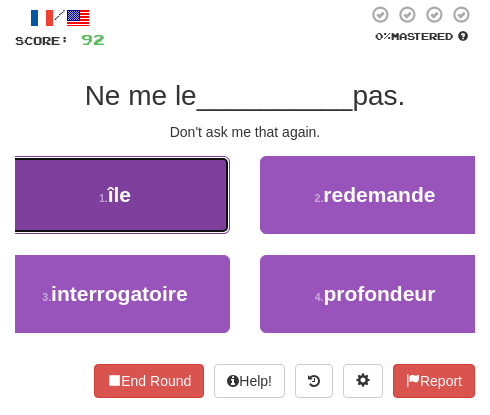 click on "1 .  île" at bounding box center [115, 195] 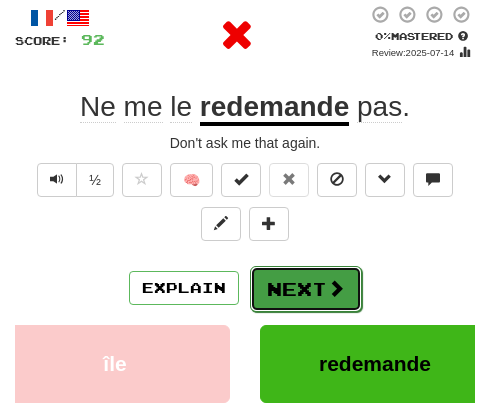 click on "Next" at bounding box center (306, 289) 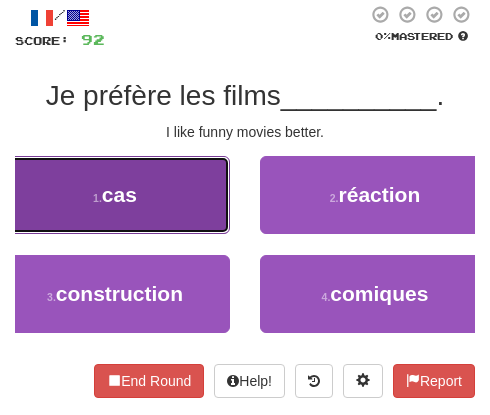 click on "1 .  cas" at bounding box center (115, 195) 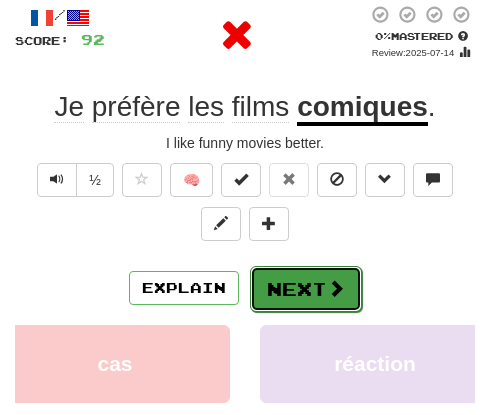 click on "Next" at bounding box center (306, 289) 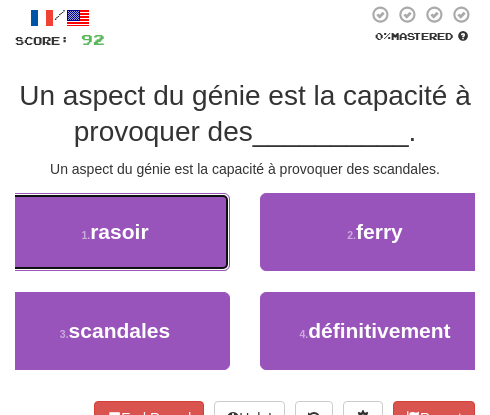 click on "rasoir" at bounding box center (119, 231) 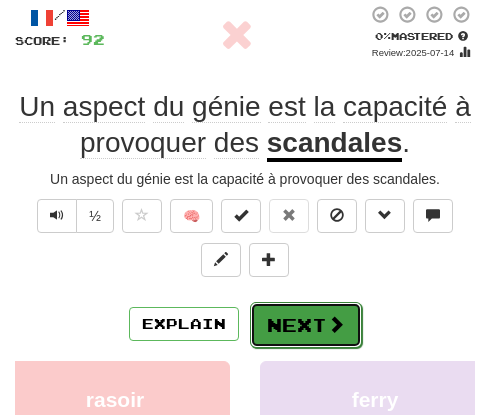click on "Next" at bounding box center (306, 325) 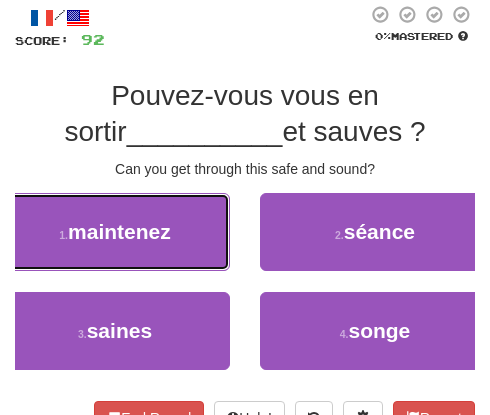 click on "1 .  maintenez" at bounding box center (115, 232) 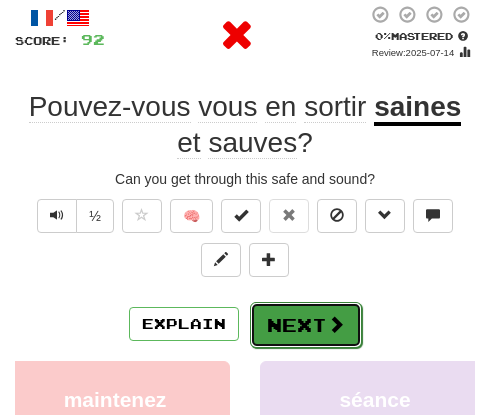 click on "Next" at bounding box center (306, 325) 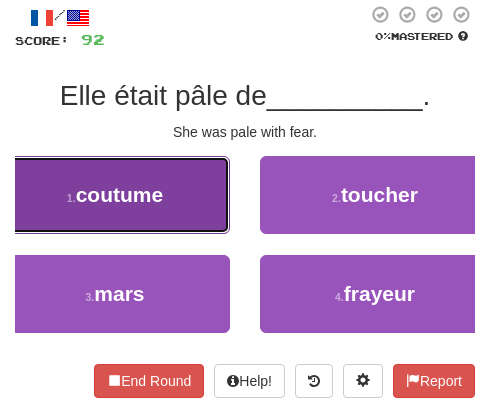 click on "1 .  coutume" at bounding box center [115, 195] 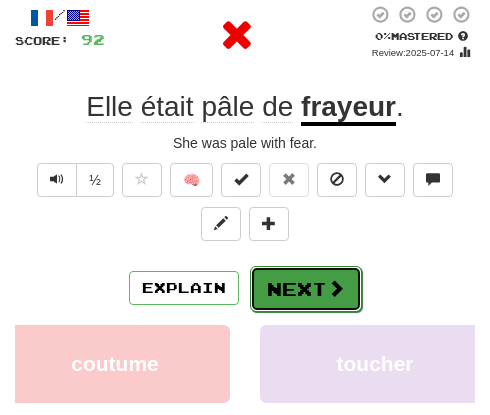 click on "Next" at bounding box center [306, 289] 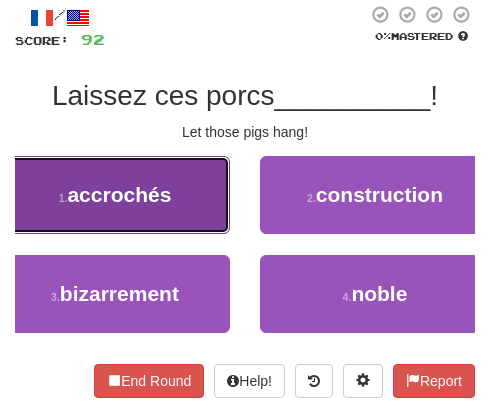 click on "1 .  accrochés" at bounding box center (115, 195) 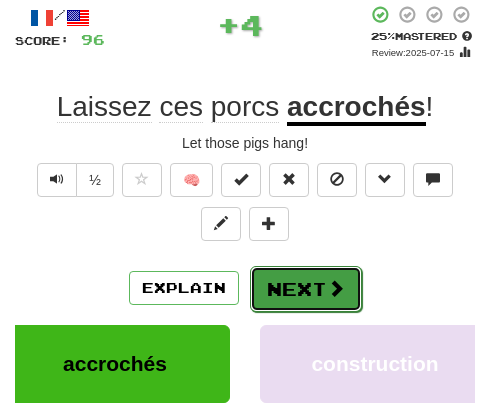 click on "Next" at bounding box center (306, 289) 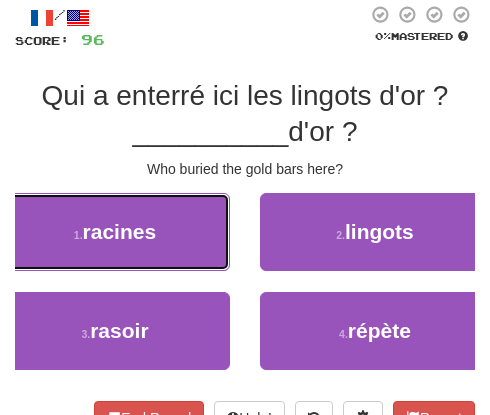 click on "racines" at bounding box center [120, 231] 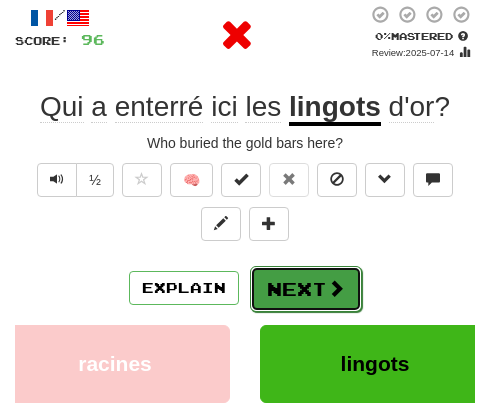 click on "Next" at bounding box center [306, 289] 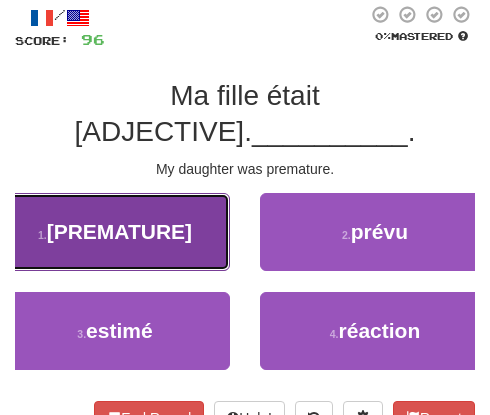 click on "[PREMATURE]" at bounding box center [119, 231] 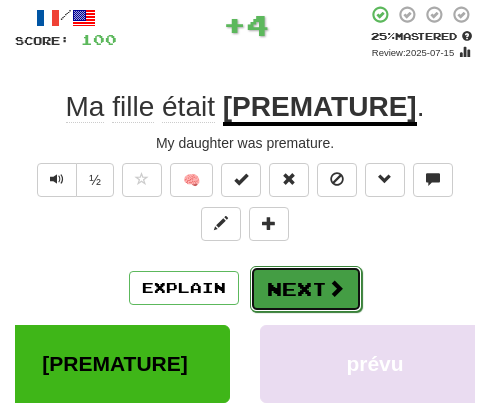 click on "Next" at bounding box center [306, 289] 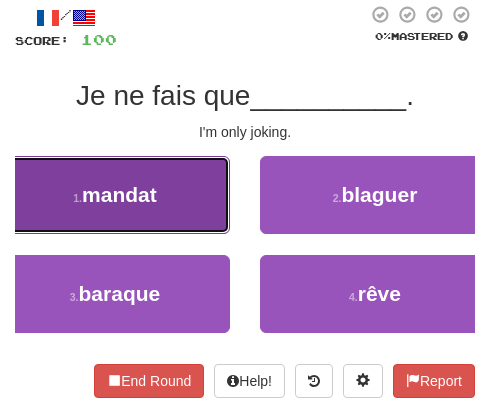 click on "1 .  mandat" at bounding box center [115, 195] 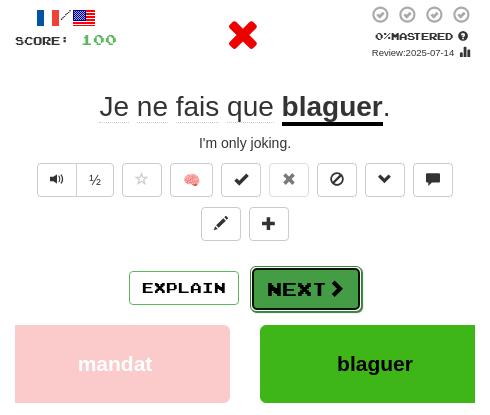 click on "Next" at bounding box center (306, 289) 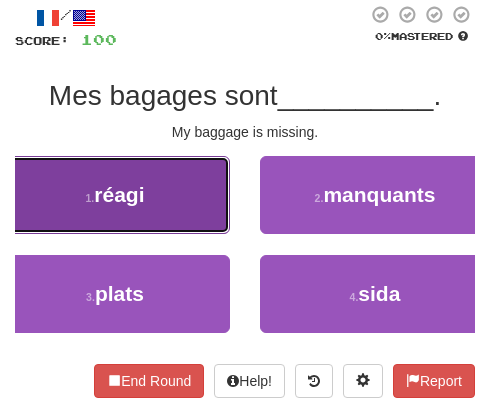 click on "1 .  réagi" at bounding box center (115, 195) 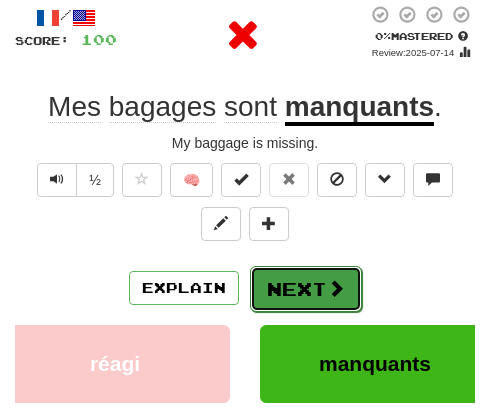 click on "Next" at bounding box center [306, 289] 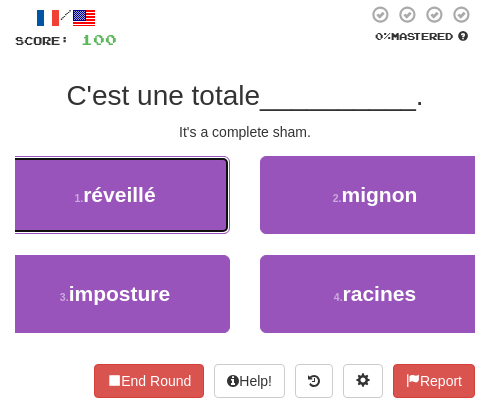 click on "1 .  réveillé" at bounding box center [115, 195] 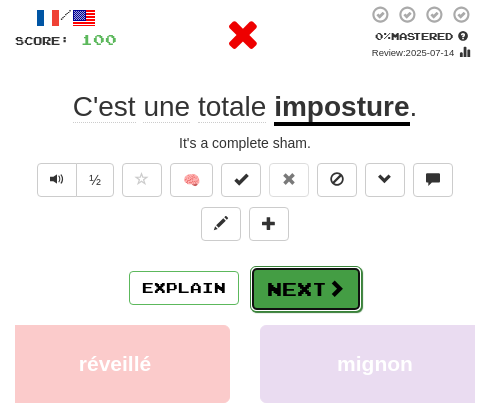 click on "Next" at bounding box center [306, 289] 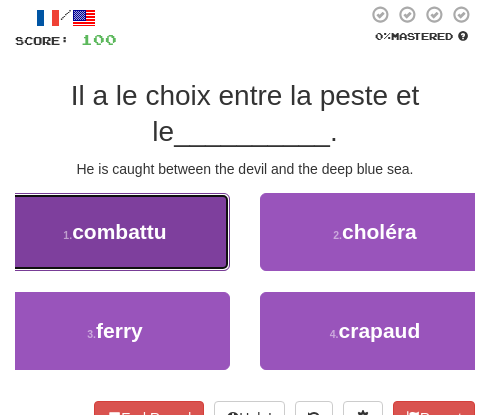 click on "combattu" at bounding box center (119, 231) 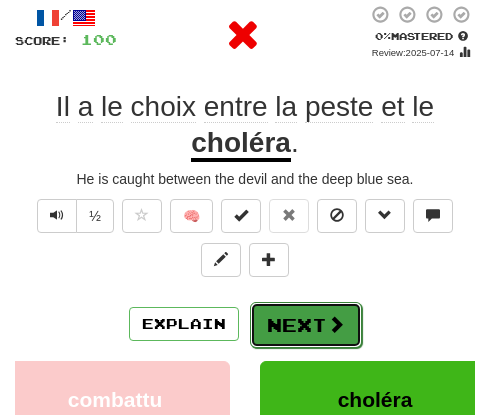 click at bounding box center (336, 324) 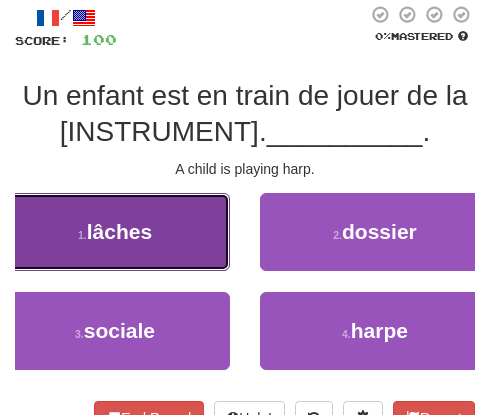 click on "lâches" at bounding box center [119, 231] 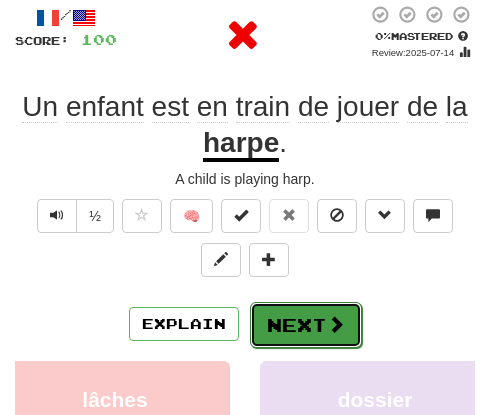 click on "Next" at bounding box center (306, 325) 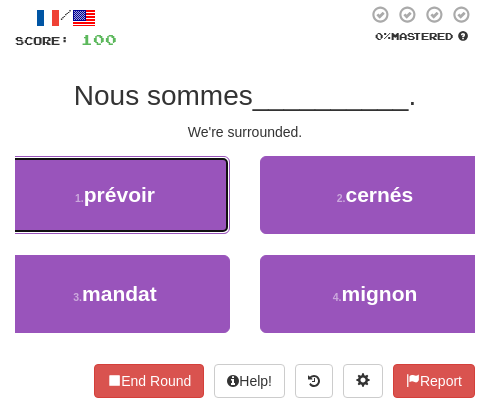 click on "1 .  prévoir" at bounding box center [115, 195] 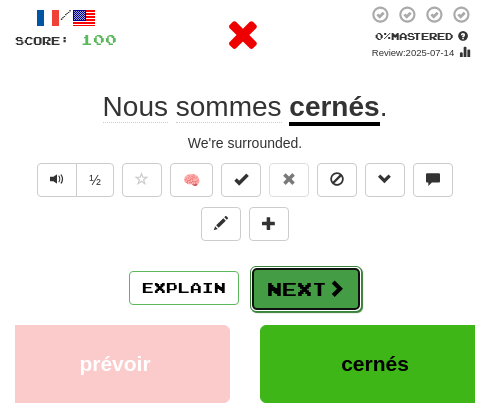 click on "Next" at bounding box center [306, 289] 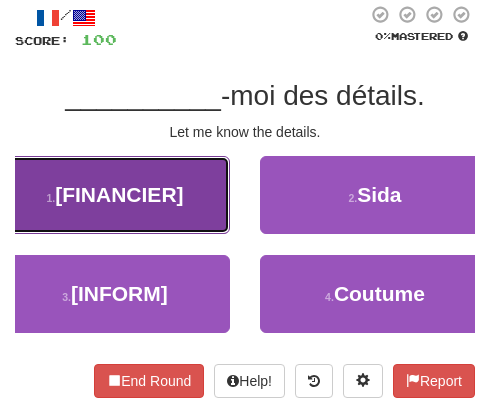 click on "[FINANCIER]" at bounding box center (119, 194) 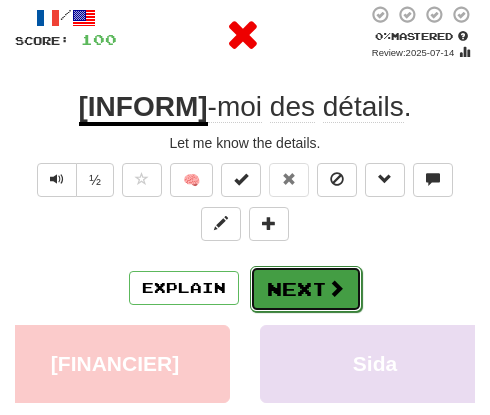 click on "Next" at bounding box center [306, 289] 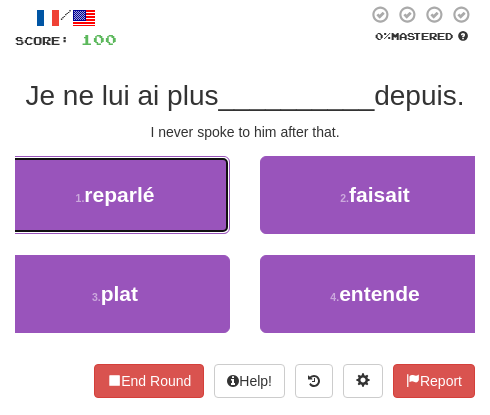 drag, startPoint x: 109, startPoint y: 231, endPoint x: 120, endPoint y: 233, distance: 11.18034 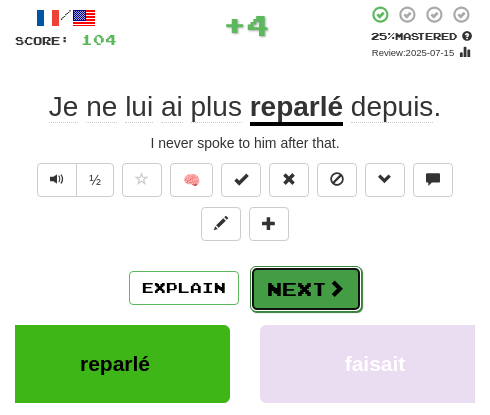 click at bounding box center (336, 288) 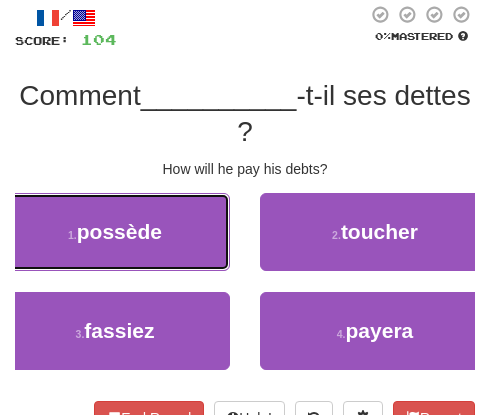 click on "possède" at bounding box center [119, 231] 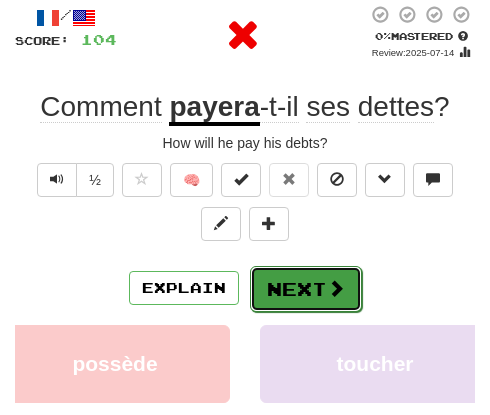 click on "Next" at bounding box center [306, 289] 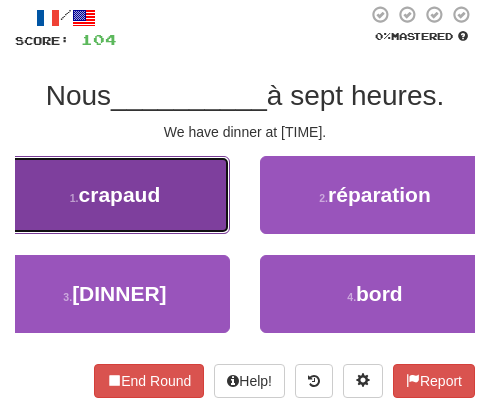 click on "1 .  crapaud" at bounding box center [115, 195] 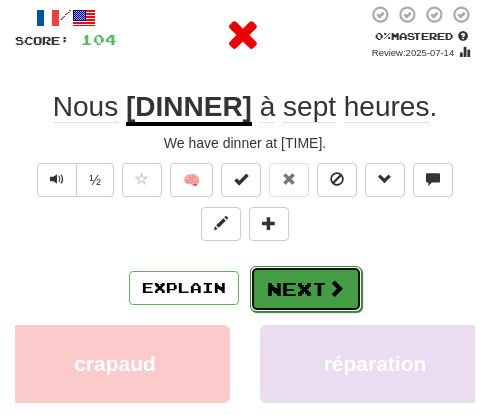 click on "Next" at bounding box center [306, 289] 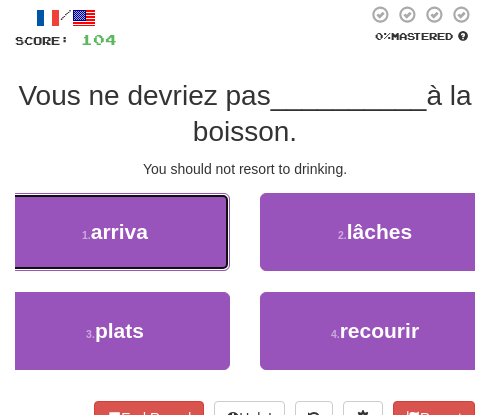 click on "arriva" at bounding box center (119, 231) 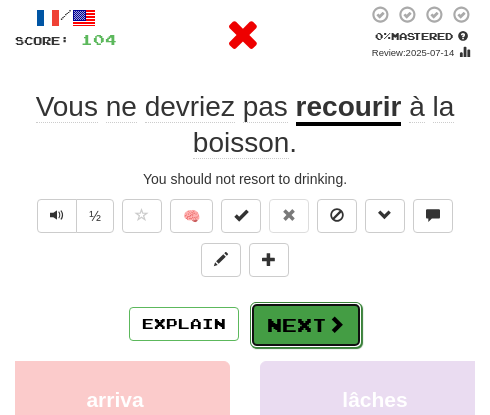 click on "Next" at bounding box center [306, 325] 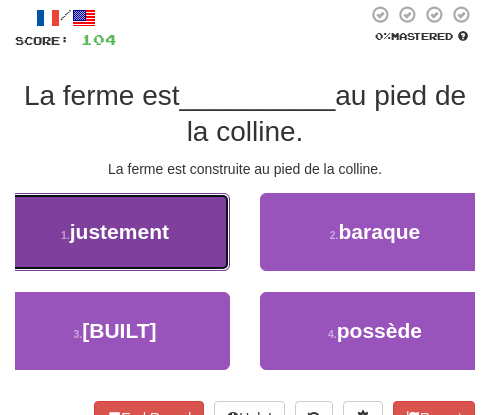 click on "justement" at bounding box center [119, 231] 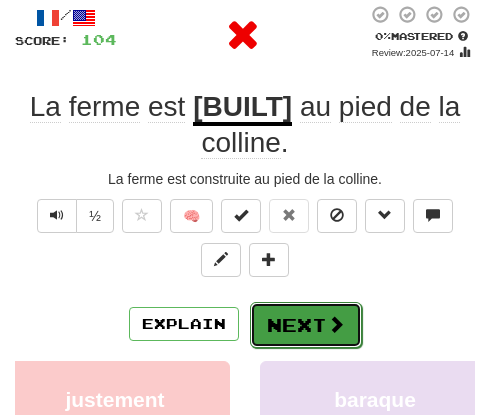 click on "Next" at bounding box center (306, 325) 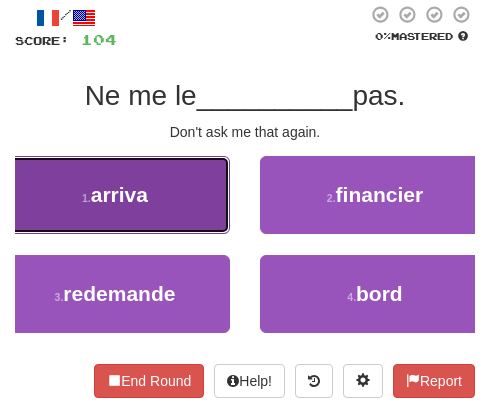 click on "1 .  arriva" at bounding box center [115, 195] 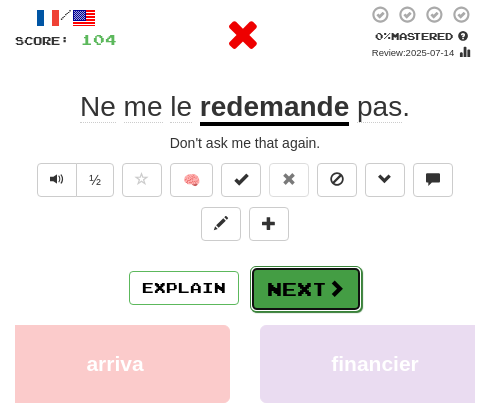 click at bounding box center (336, 288) 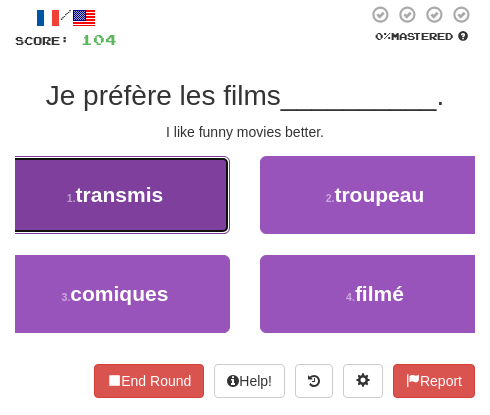 click on "1 .  transmis" at bounding box center (115, 195) 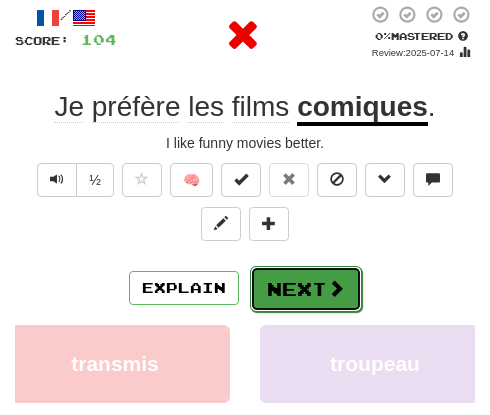 click on "Next" at bounding box center (306, 289) 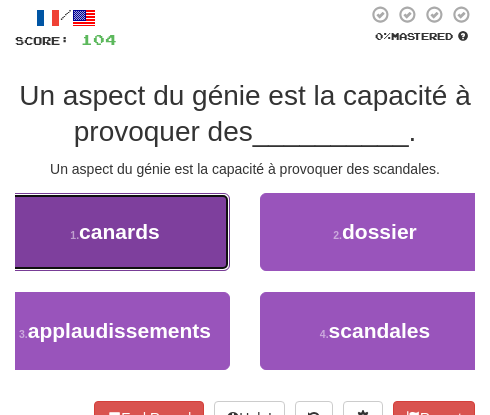 click on "1 .  canards" at bounding box center [115, 232] 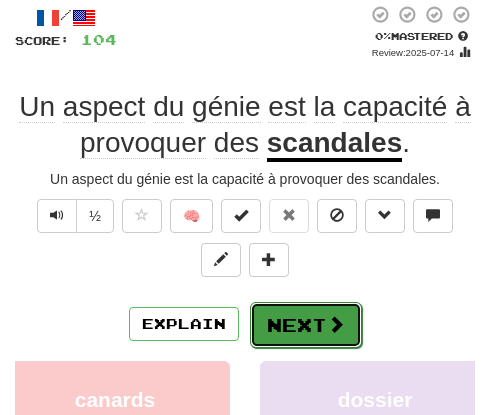 click at bounding box center (336, 324) 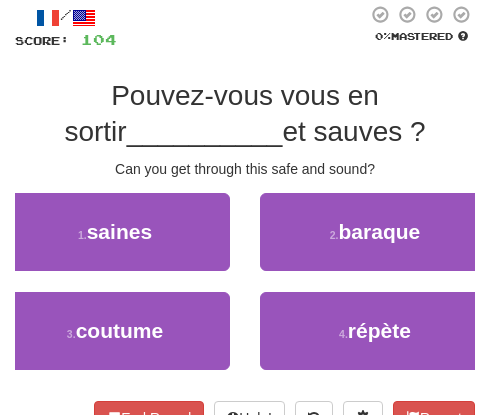 click on "/ Score: 104 0 % Mastered Pouvez-vous vous en sortir __________ et sauves ? Can you get through this safe and sound? 1 . saines 2 . baraque 3 . coutume 4 . répète End Round Help! Report" at bounding box center [245, 219] 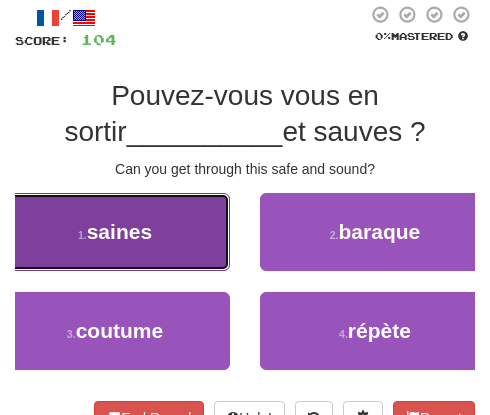 click on "1 .  saines" at bounding box center [115, 232] 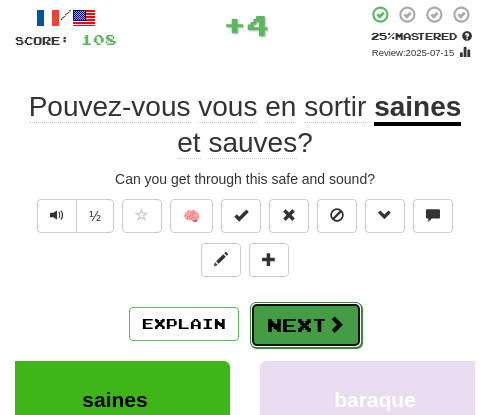click on "Next" at bounding box center [306, 325] 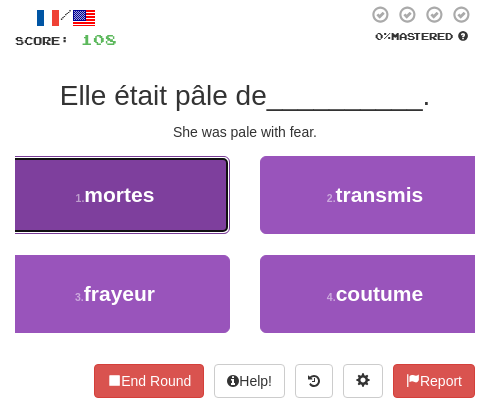click on "mortes" at bounding box center [119, 194] 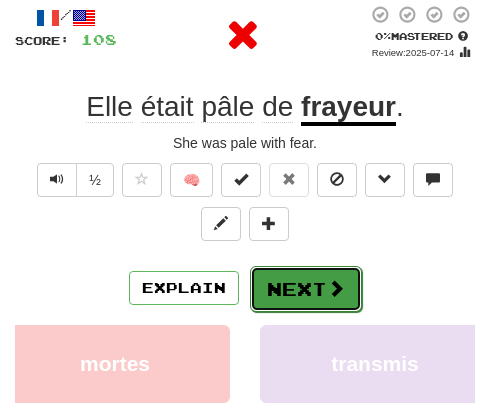 click on "Next" at bounding box center (306, 289) 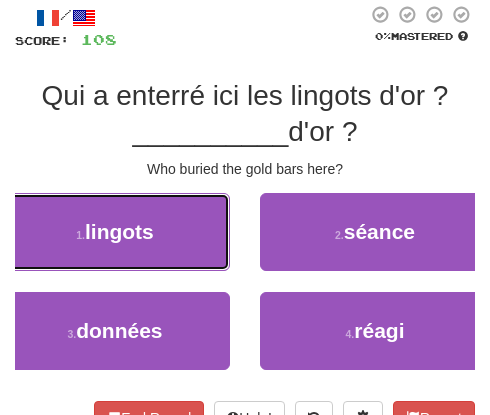 click on "1 .  lingots" at bounding box center (115, 232) 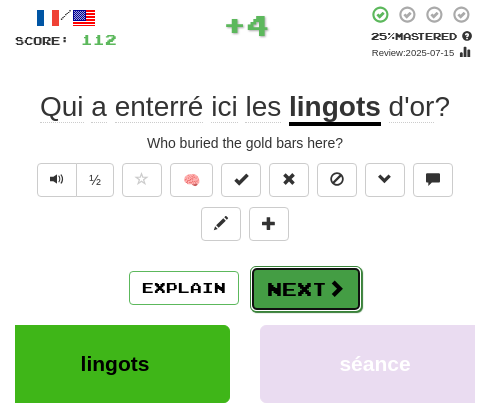 click on "Next" at bounding box center (306, 289) 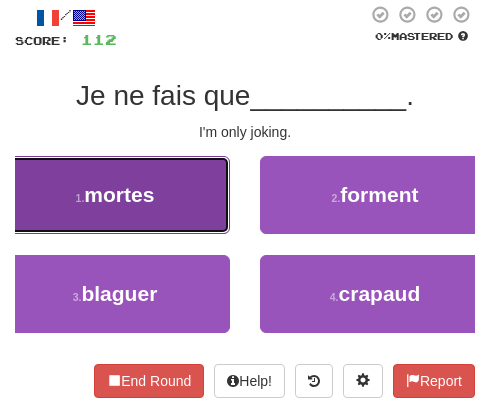 click on "mortes" at bounding box center [119, 194] 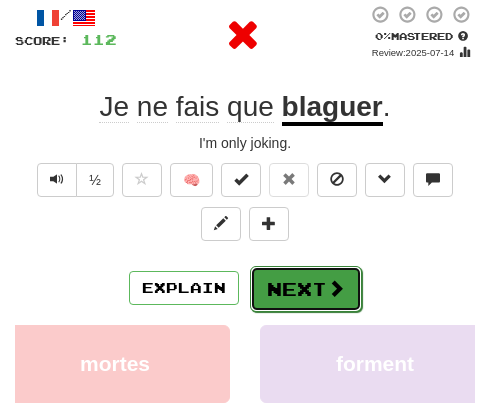 click on "Next" at bounding box center [306, 289] 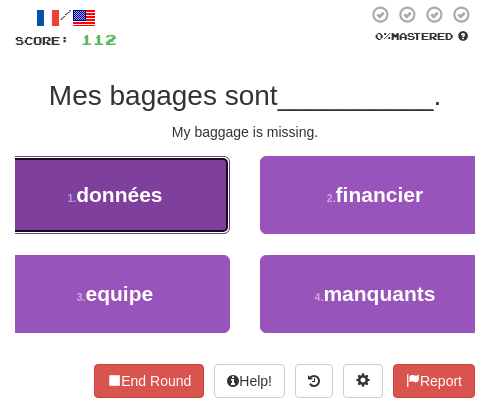 click on "1 .  données" at bounding box center (115, 195) 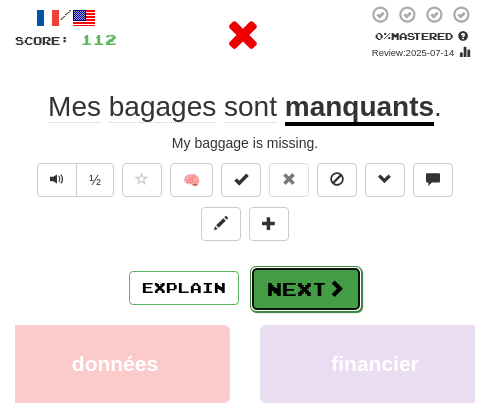 click on "Next" at bounding box center [306, 289] 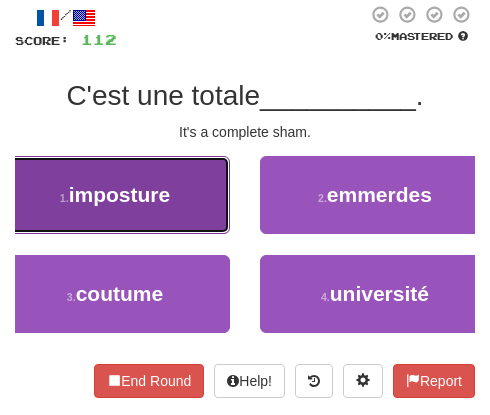 click on "1 .  imposture" at bounding box center (115, 195) 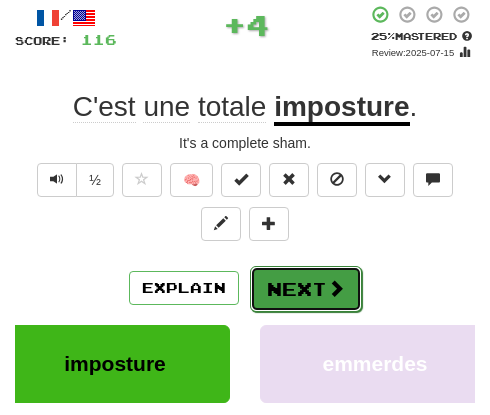 click on "Next" at bounding box center (306, 289) 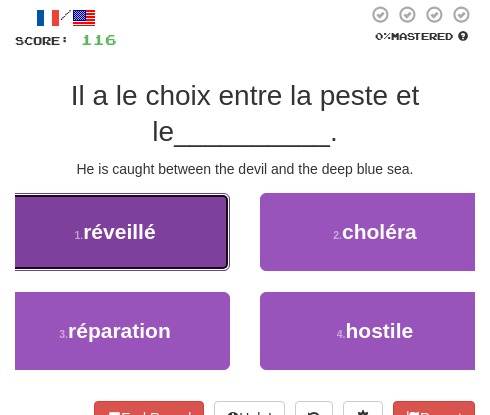 click on "1 .  réveillé" at bounding box center (115, 232) 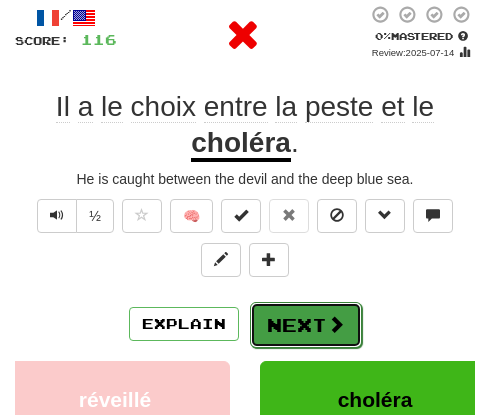 click on "Next" at bounding box center (306, 325) 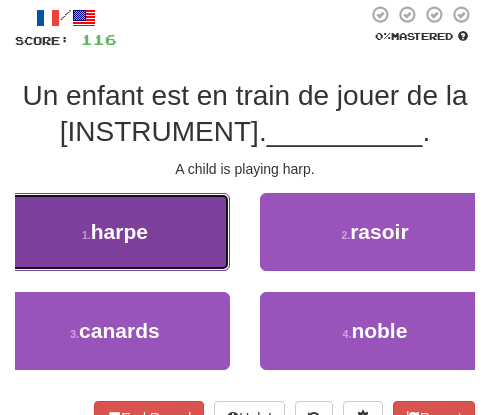 click on "1 .  harpe" at bounding box center [115, 232] 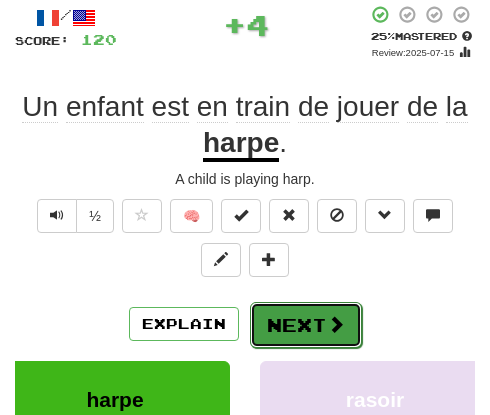 click at bounding box center (336, 324) 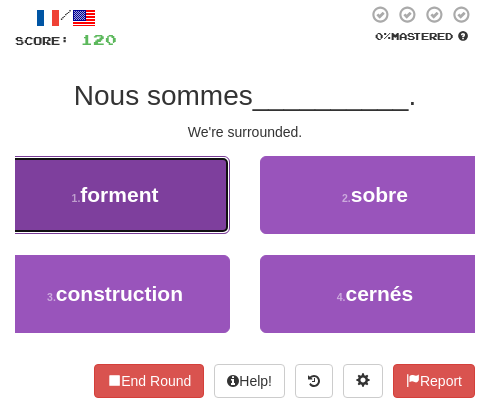 click on "forment" at bounding box center (119, 194) 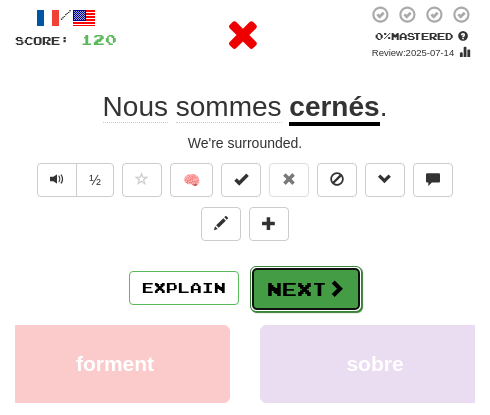 click on "Next" at bounding box center (306, 289) 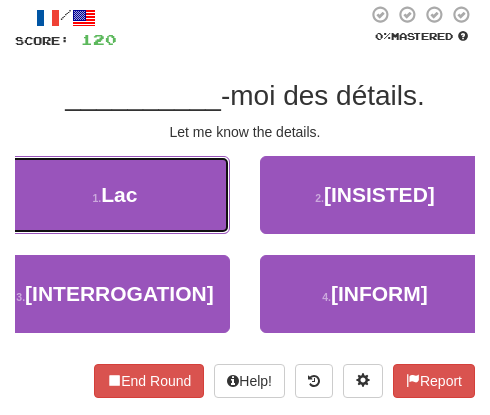 click on "1 .  Lac" at bounding box center (115, 195) 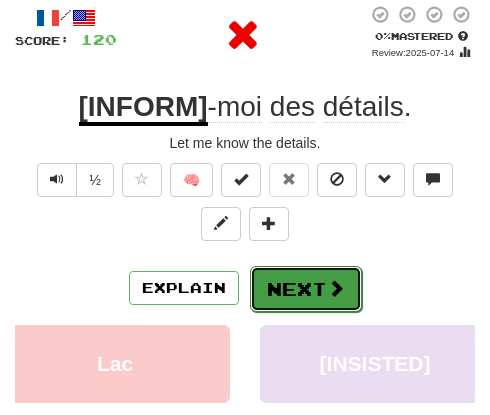 click on "Next" at bounding box center [306, 289] 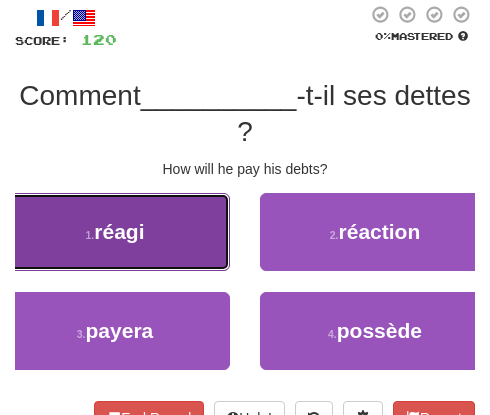click on "1 .  réagi" at bounding box center (115, 232) 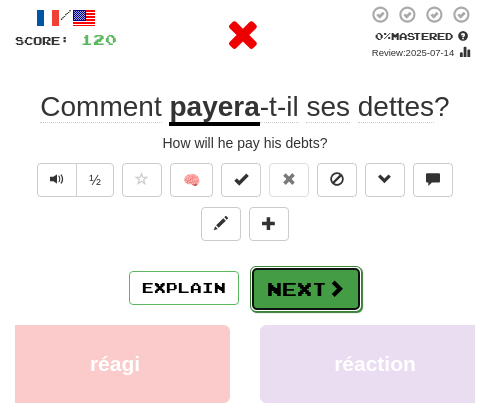 click on "Next" at bounding box center [306, 289] 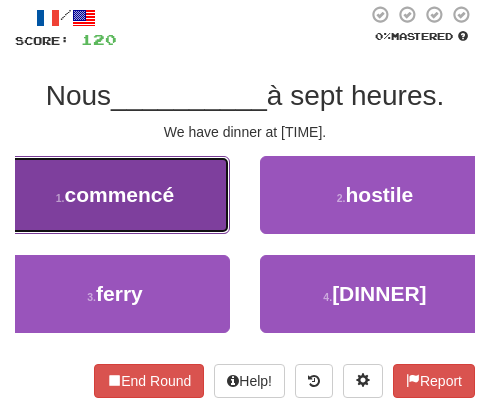 click on "1 .  commencé" at bounding box center (115, 195) 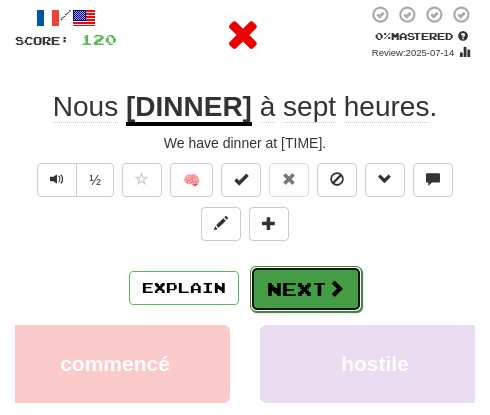 click on "Next" at bounding box center (306, 289) 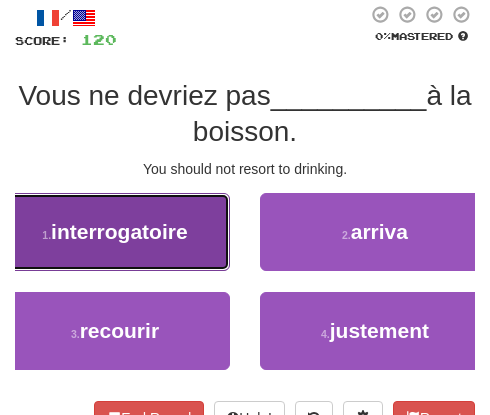 click on "interrogatoire" at bounding box center [119, 231] 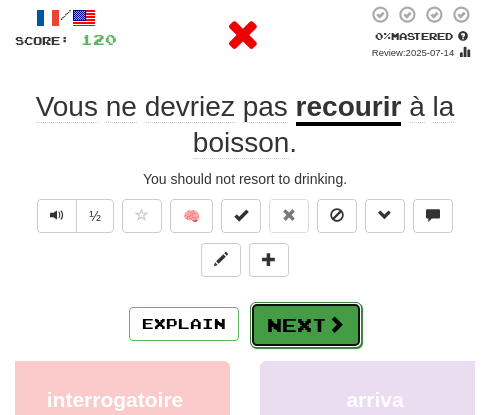click on "Next" at bounding box center (306, 325) 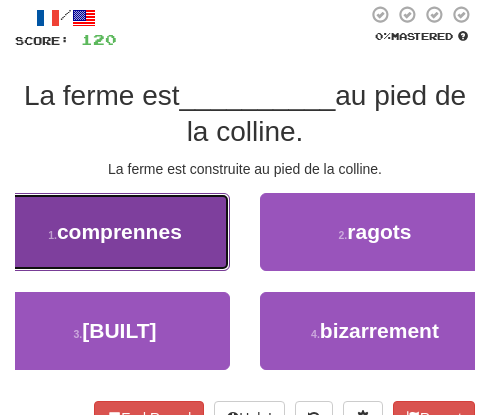 click on "1 .  comprennes" at bounding box center [115, 232] 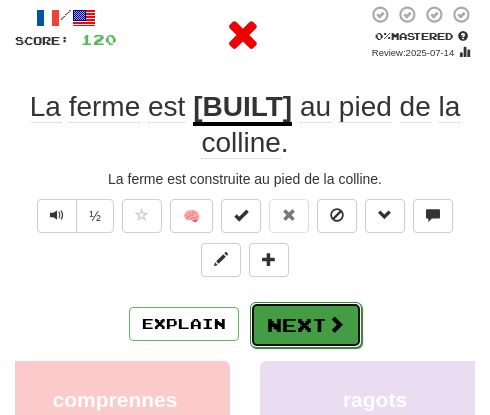 click on "Next" at bounding box center (306, 325) 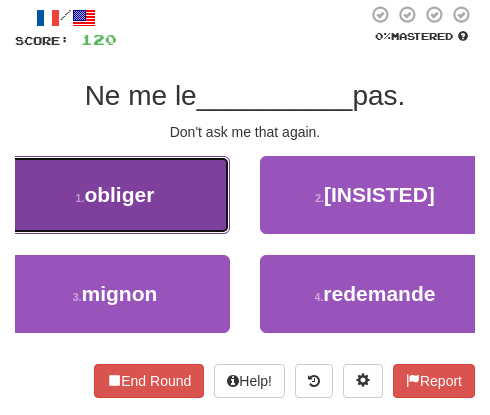 click on "1 .  obliger" at bounding box center (115, 195) 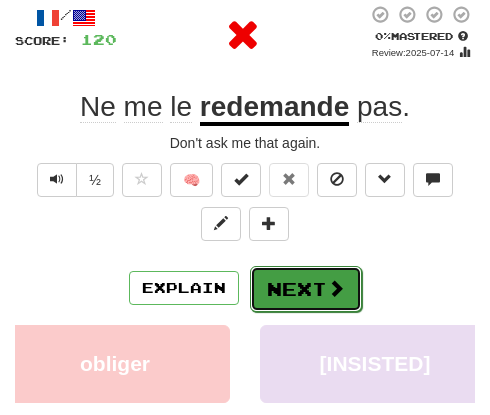 click on "Next" at bounding box center (306, 289) 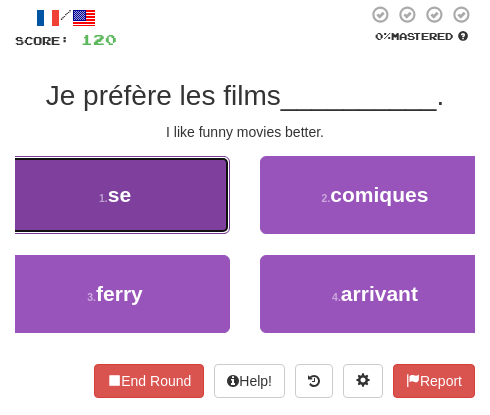 click on "1 .  se" at bounding box center (115, 195) 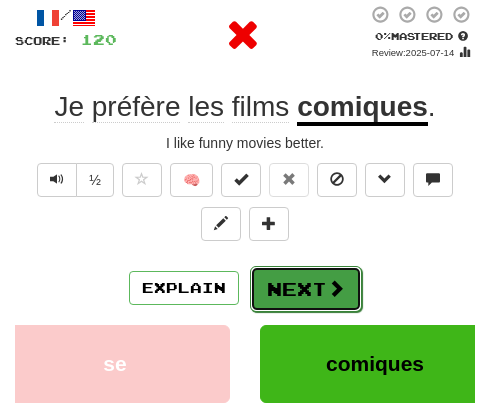 click on "Next" at bounding box center (306, 289) 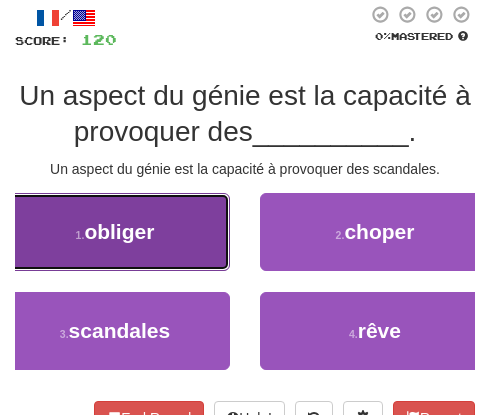 click on "1 .  obliger" at bounding box center (115, 232) 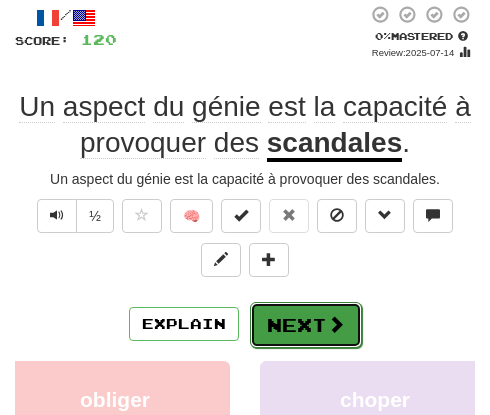 click on "Next" at bounding box center [306, 325] 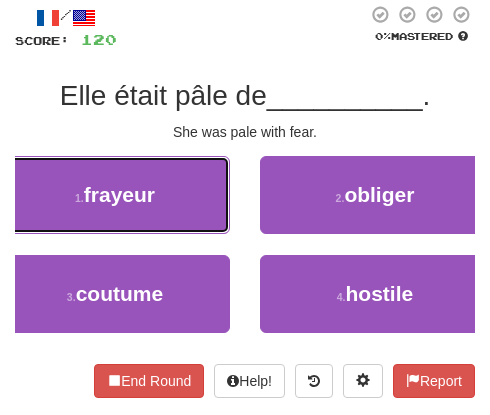 click on "1 .  frayeur" at bounding box center [115, 195] 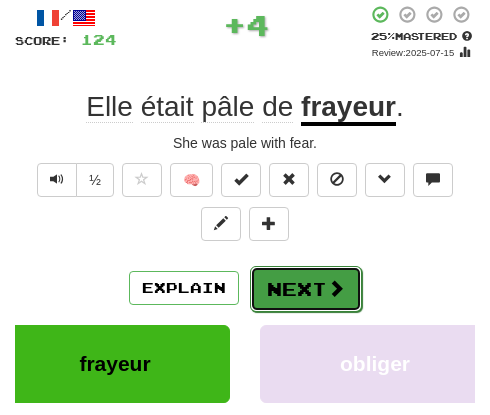 click on "Next" at bounding box center [306, 289] 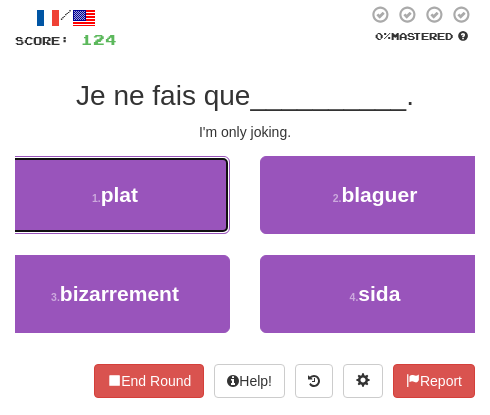 click on "plat" at bounding box center (119, 194) 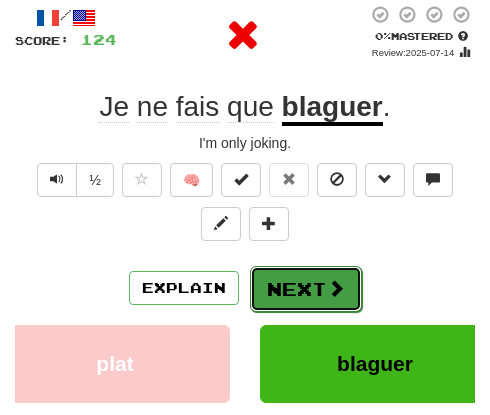 click on "Next" at bounding box center [306, 289] 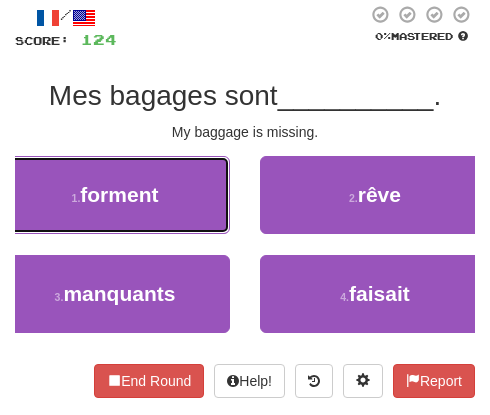 click on "1 .  forment" at bounding box center (115, 195) 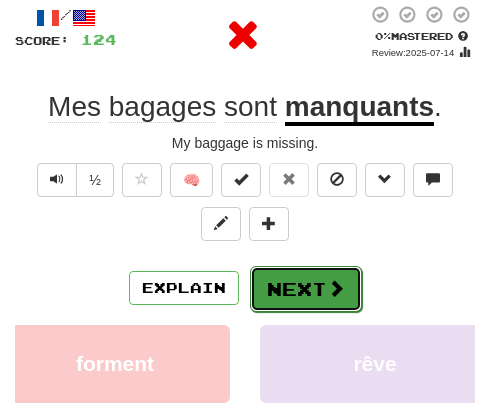 click on "Next" at bounding box center [306, 289] 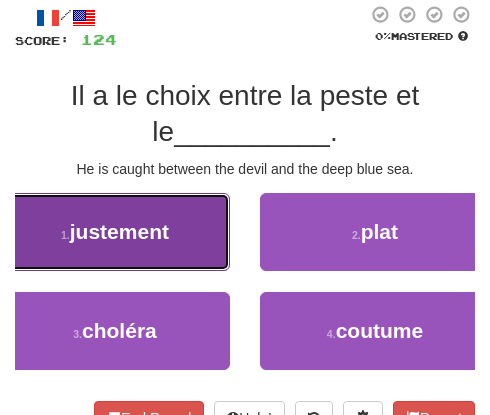 click on "justement" at bounding box center [119, 231] 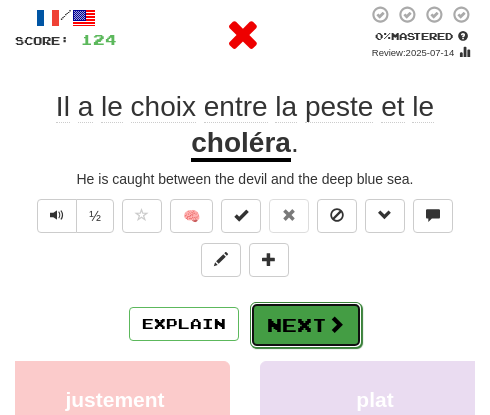 click on "Next" at bounding box center (306, 325) 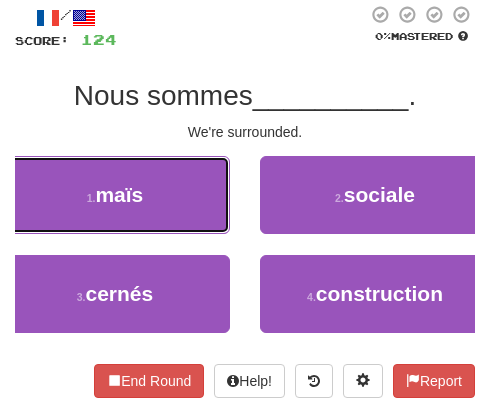 click on "1 .  maïs" at bounding box center (115, 195) 